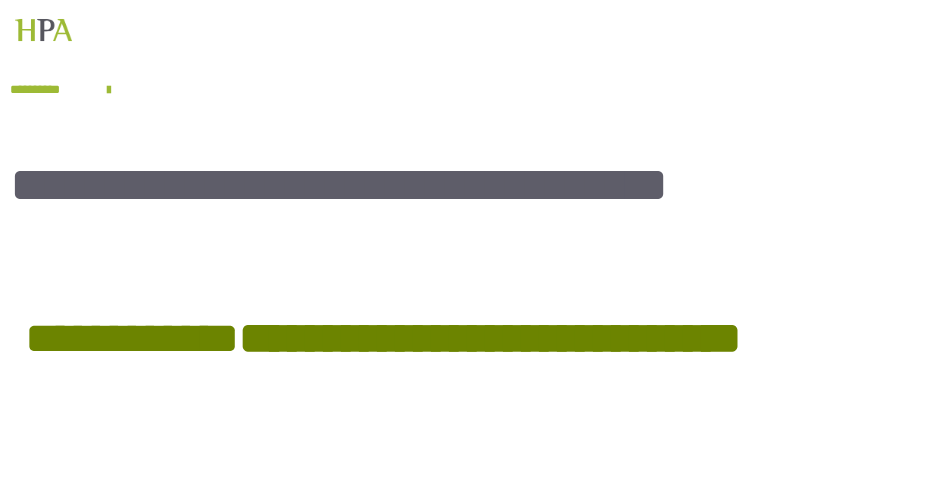 scroll, scrollTop: 301, scrollLeft: 0, axis: vertical 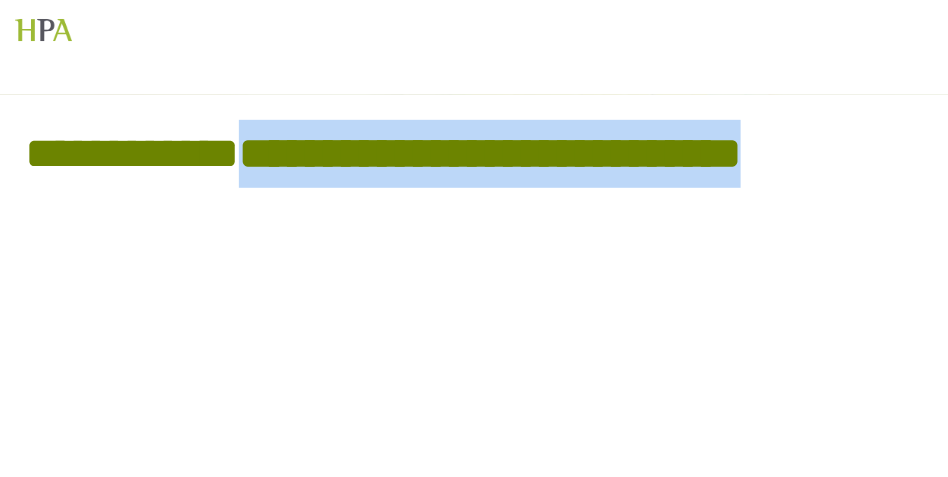 drag, startPoint x: 805, startPoint y: 152, endPoint x: 245, endPoint y: 143, distance: 560.0723 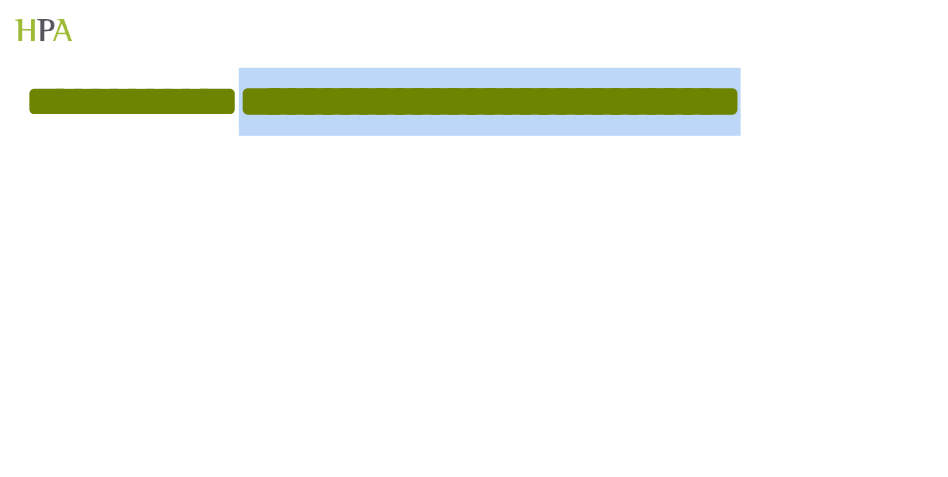 scroll, scrollTop: 567, scrollLeft: 0, axis: vertical 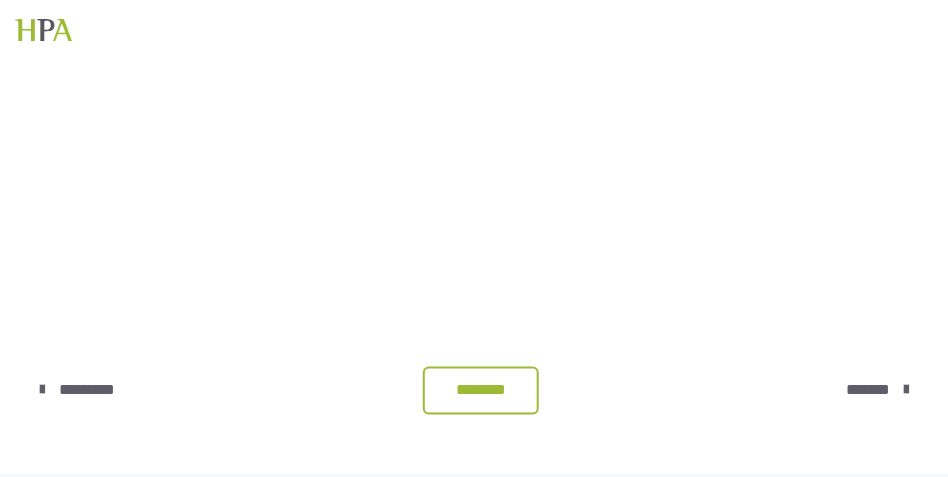 click on "********" at bounding box center [481, 391] 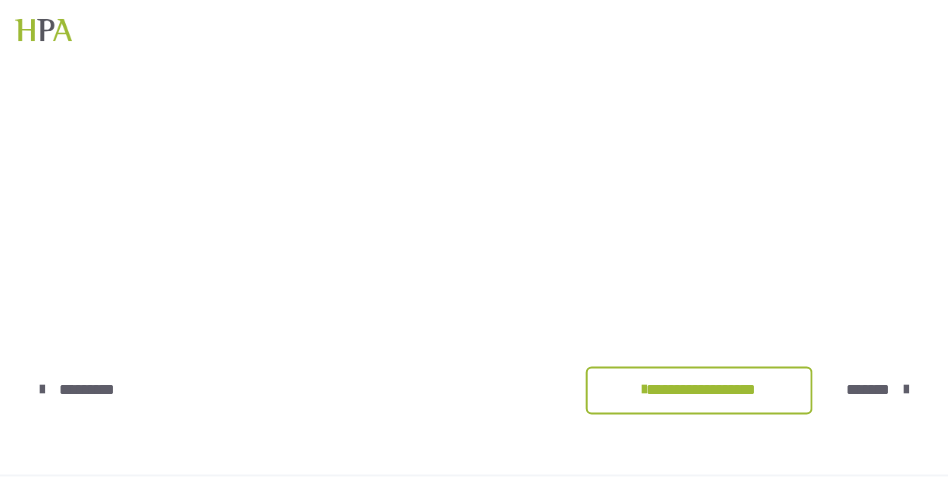 click on "*******" at bounding box center [869, 391] 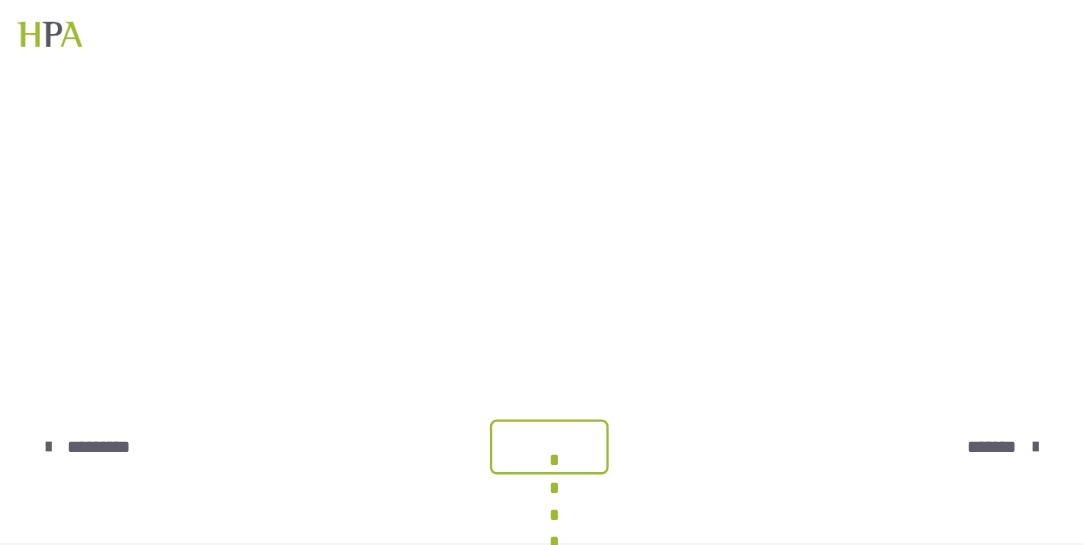 scroll, scrollTop: 0, scrollLeft: 0, axis: both 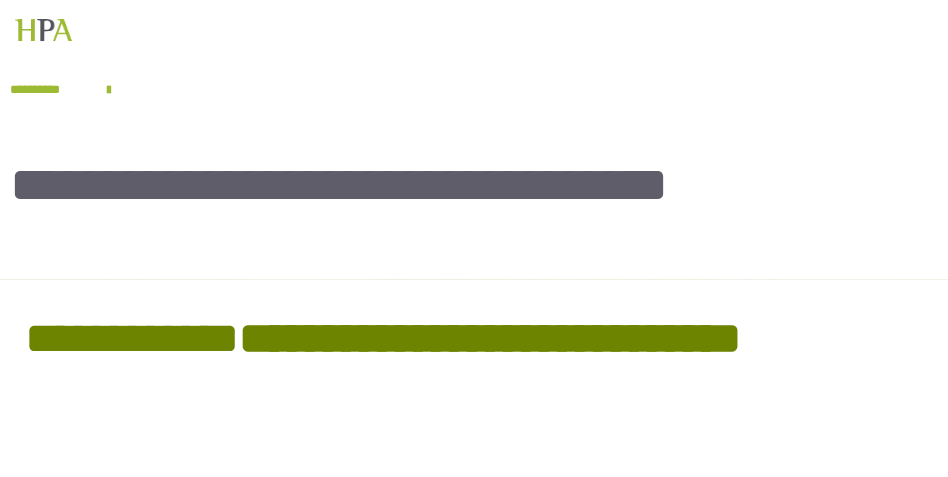 type 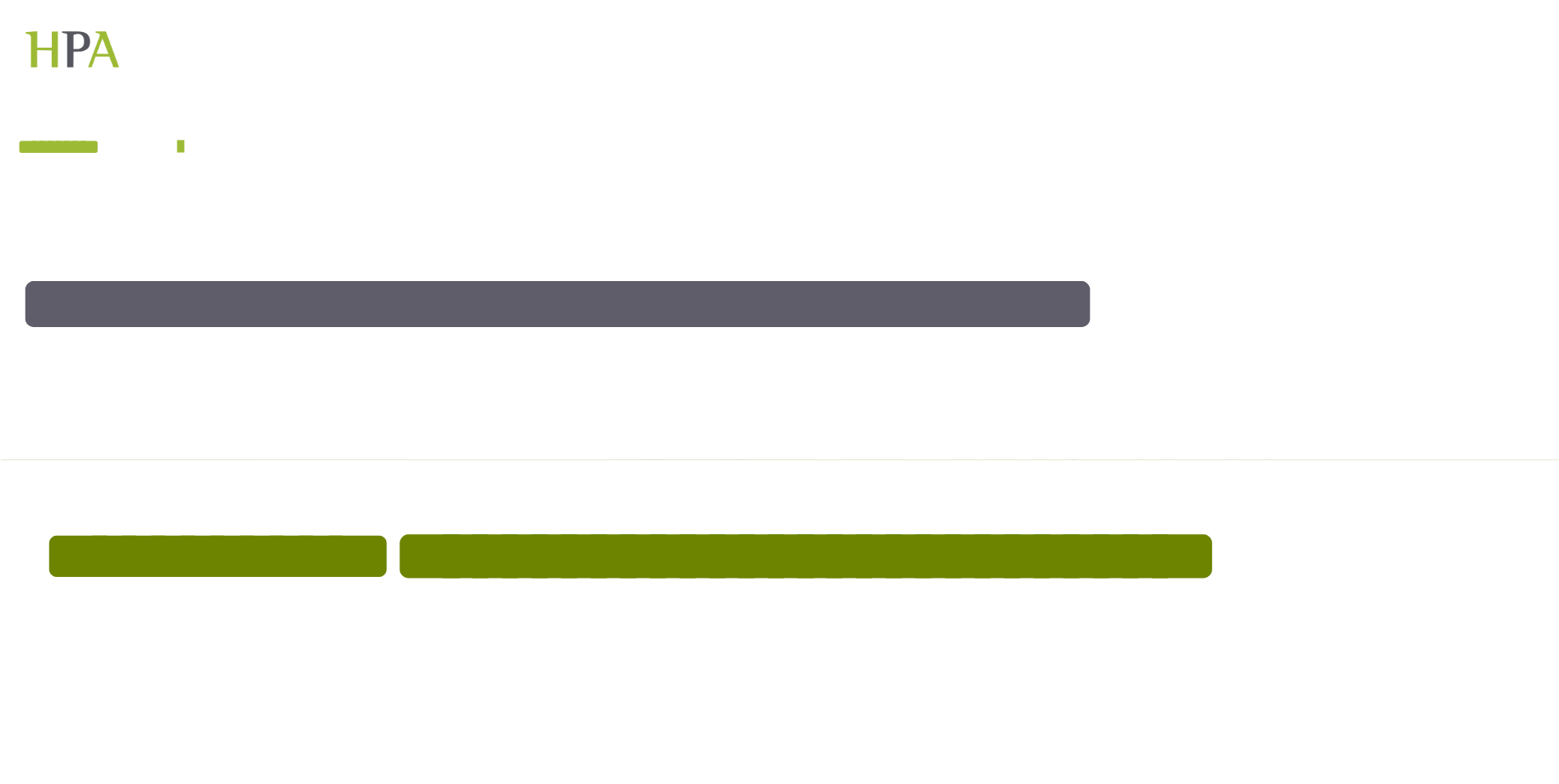 scroll, scrollTop: 0, scrollLeft: 0, axis: both 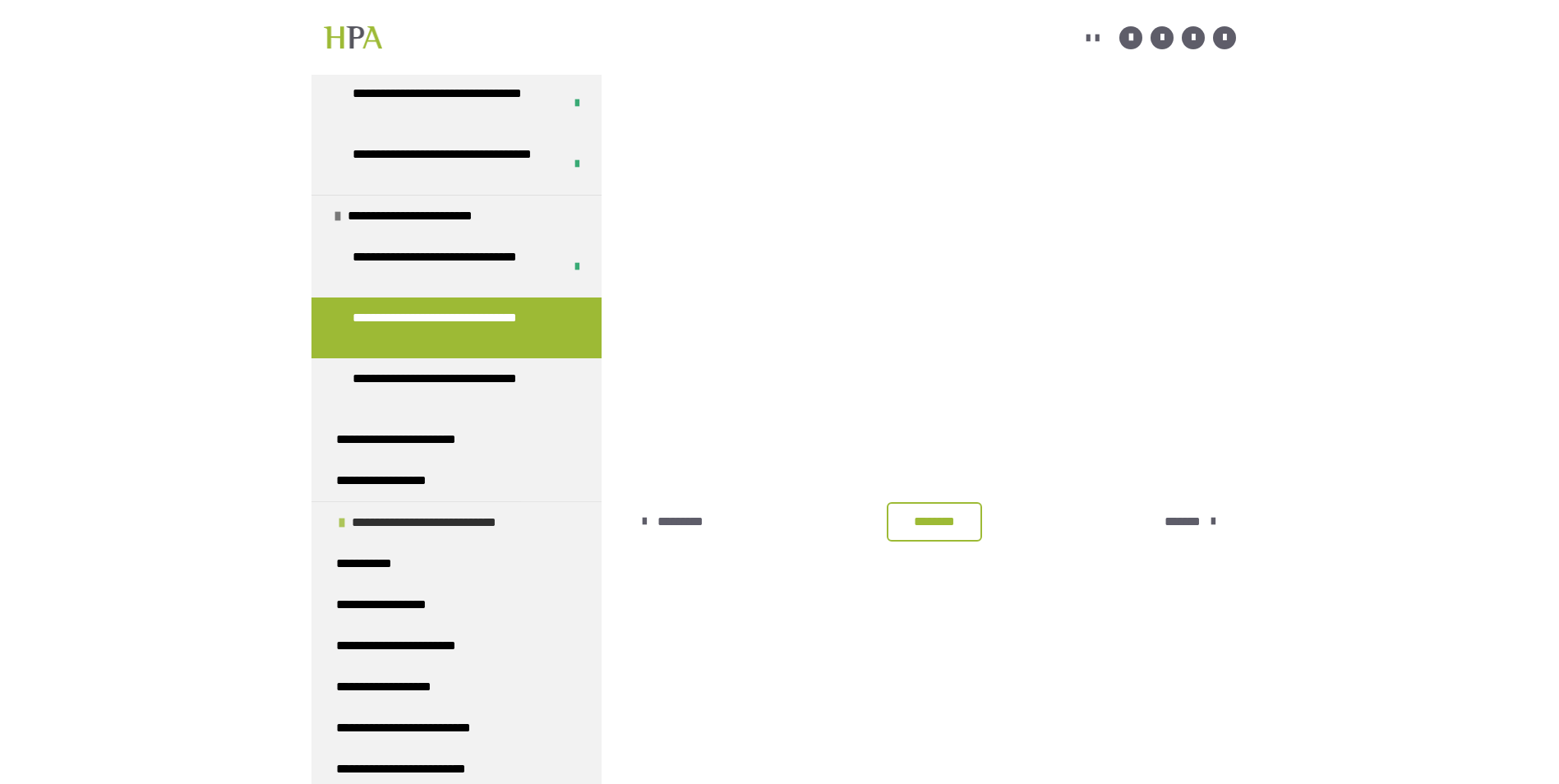 click on "**********" at bounding box center [456, 522] 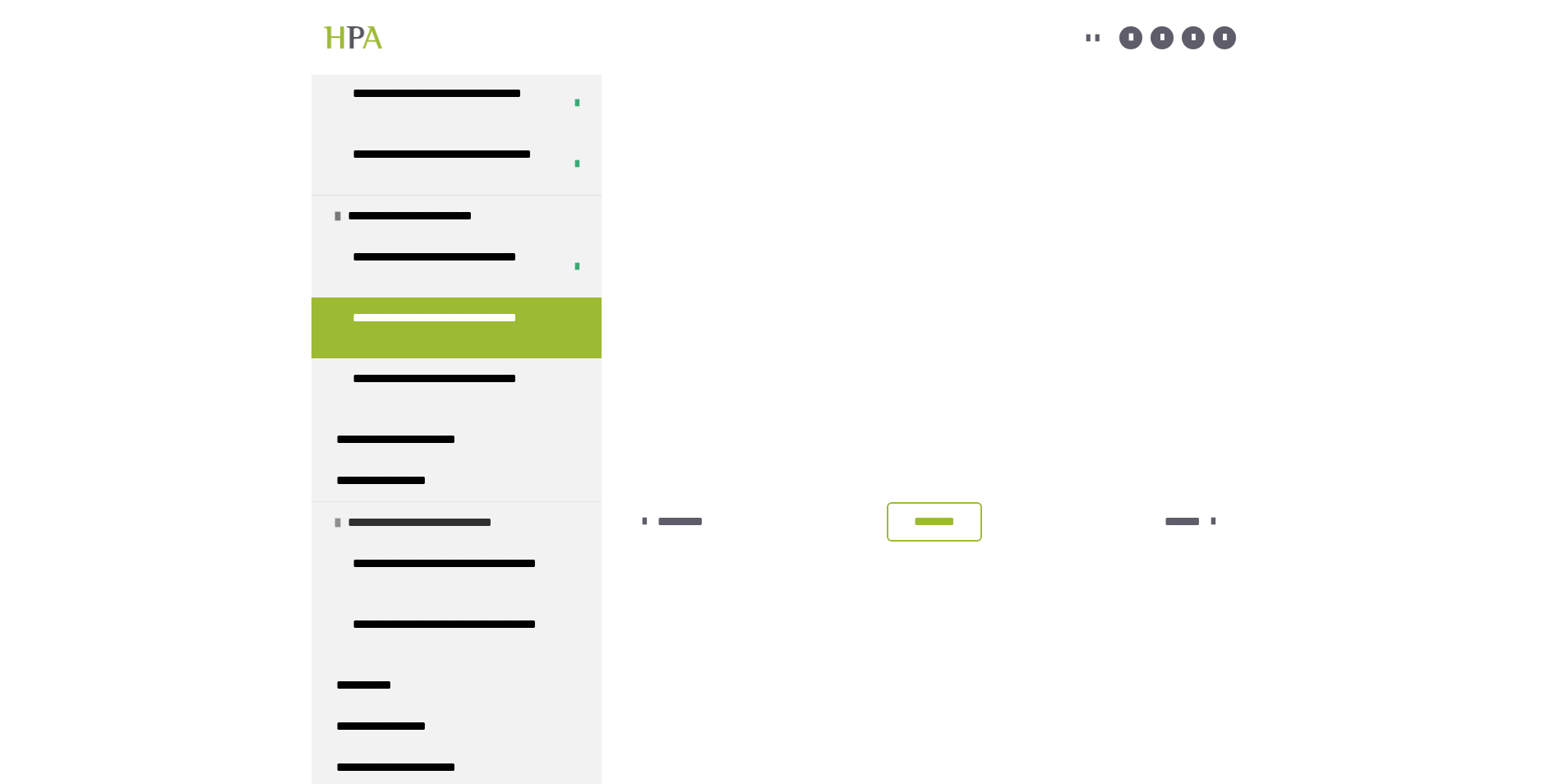 click at bounding box center [338, 523] 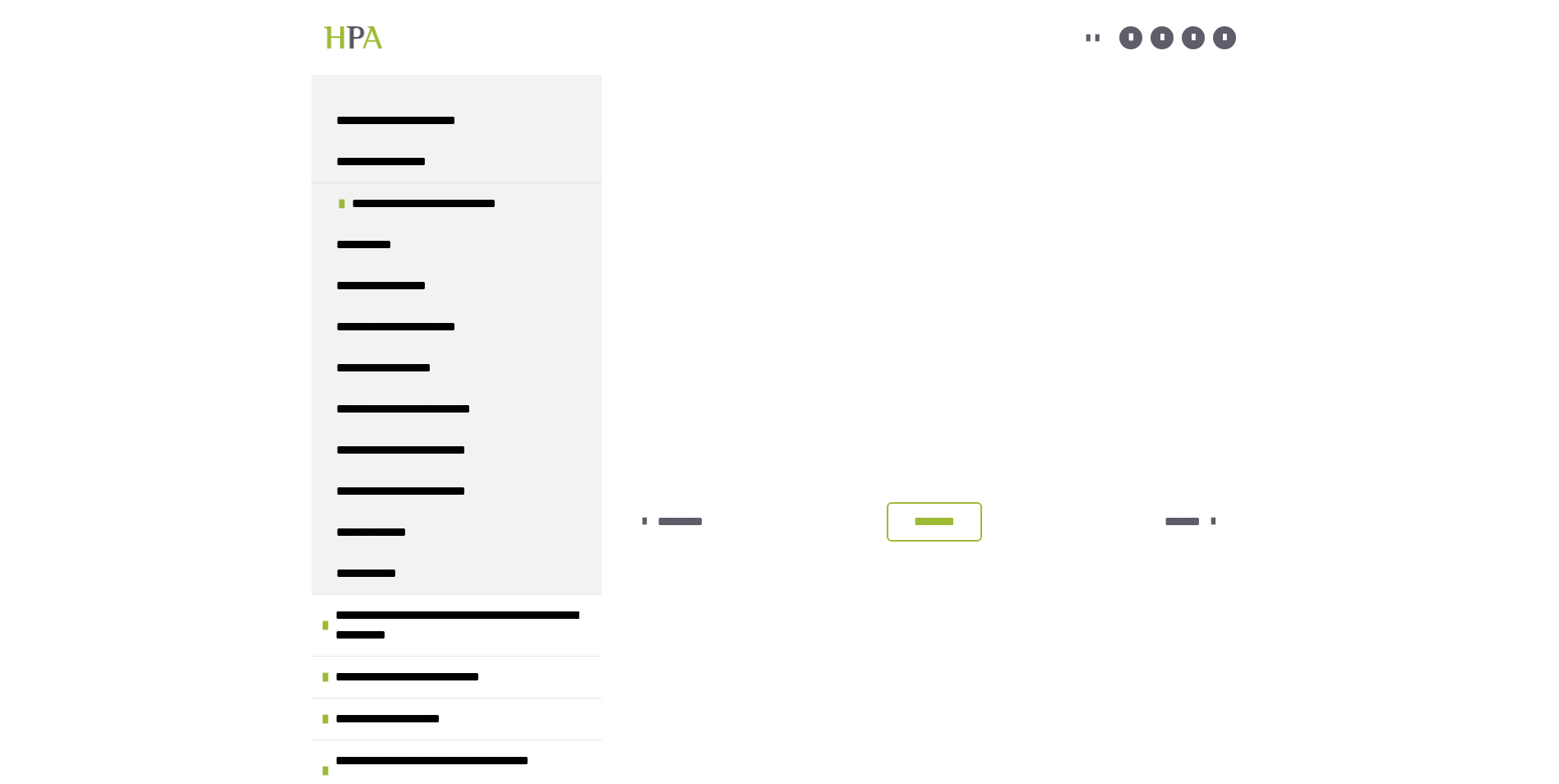 scroll, scrollTop: 2214, scrollLeft: 0, axis: vertical 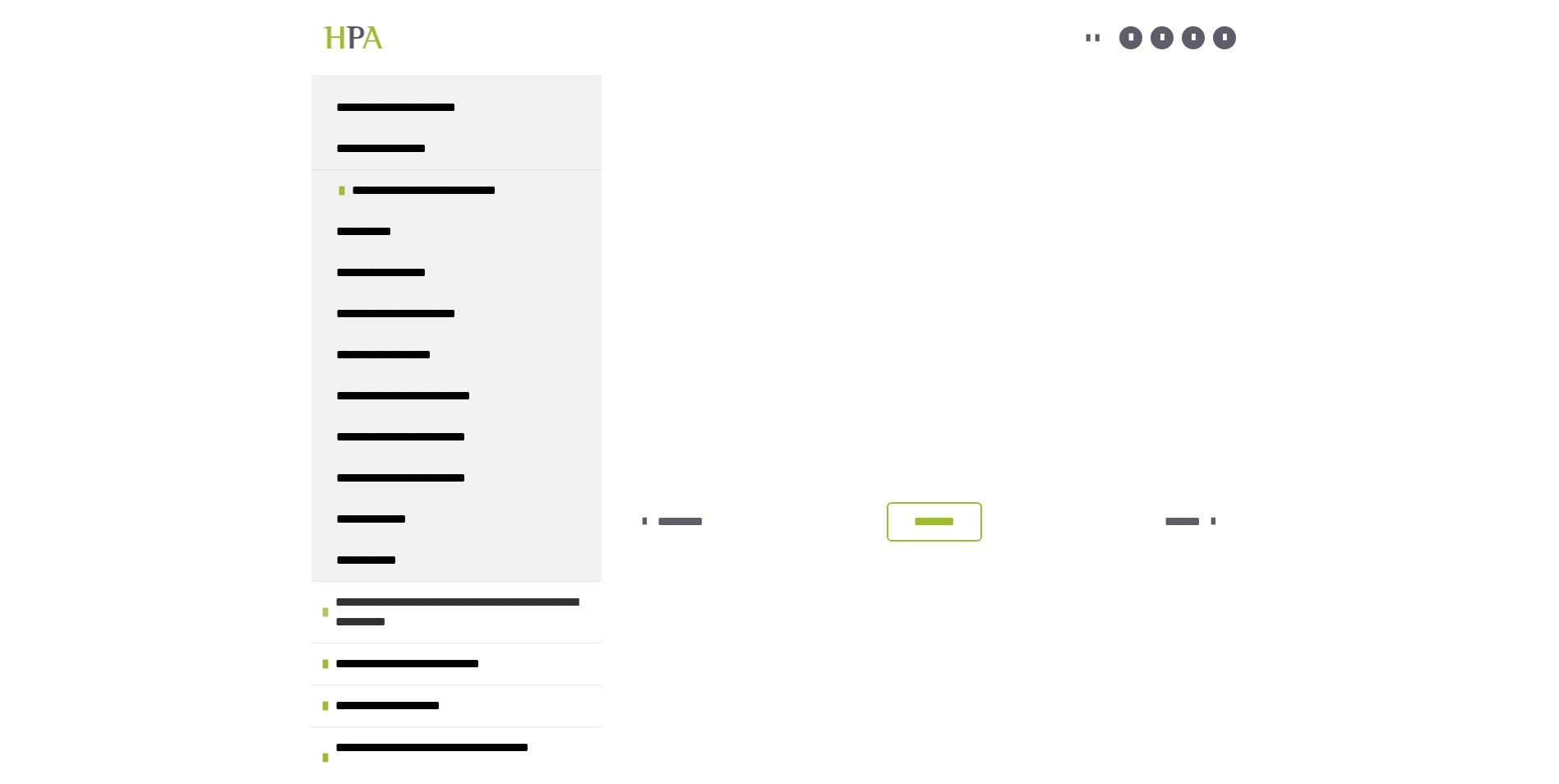 click at bounding box center (325, 612) 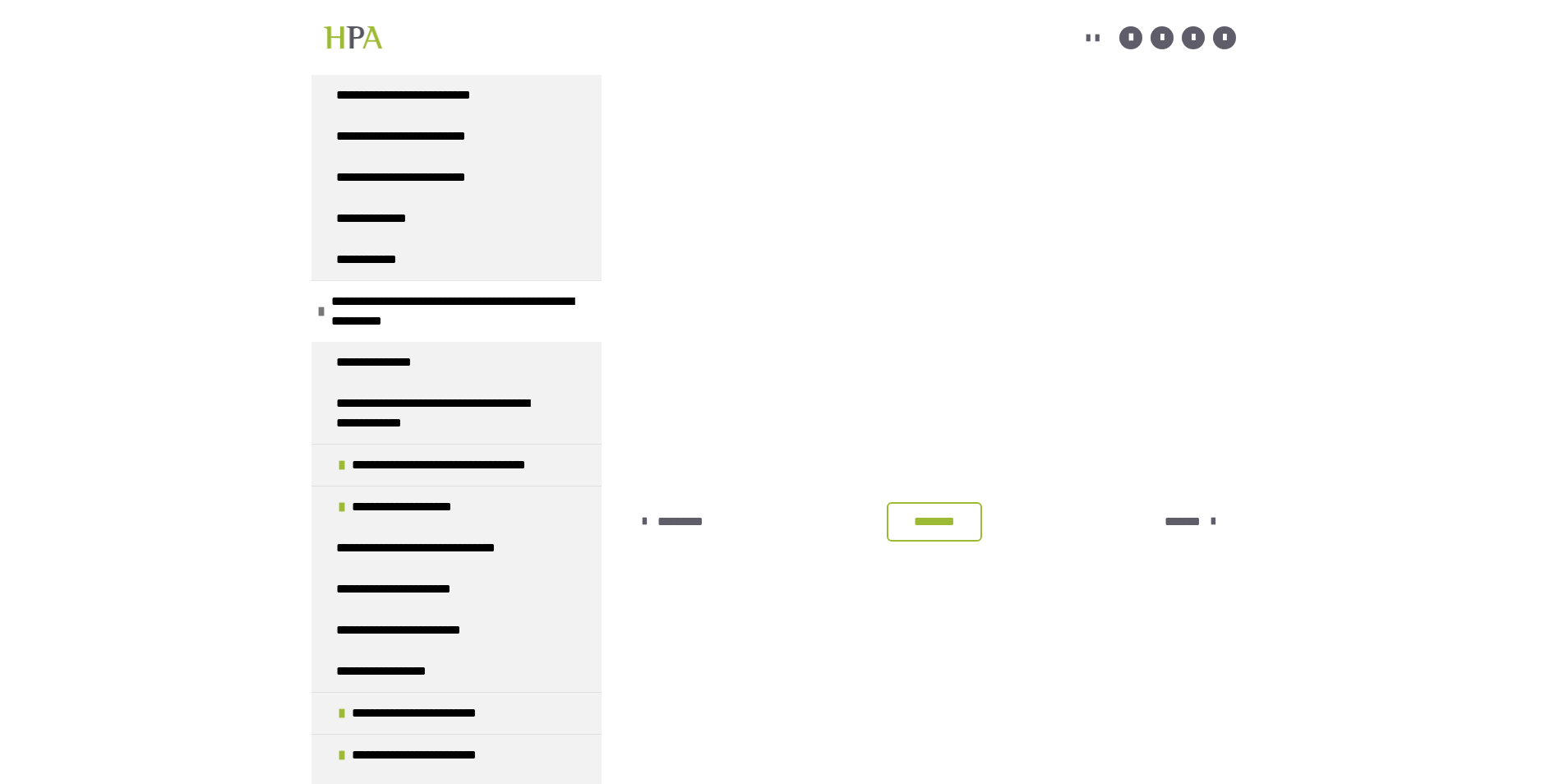scroll, scrollTop: 2481, scrollLeft: 0, axis: vertical 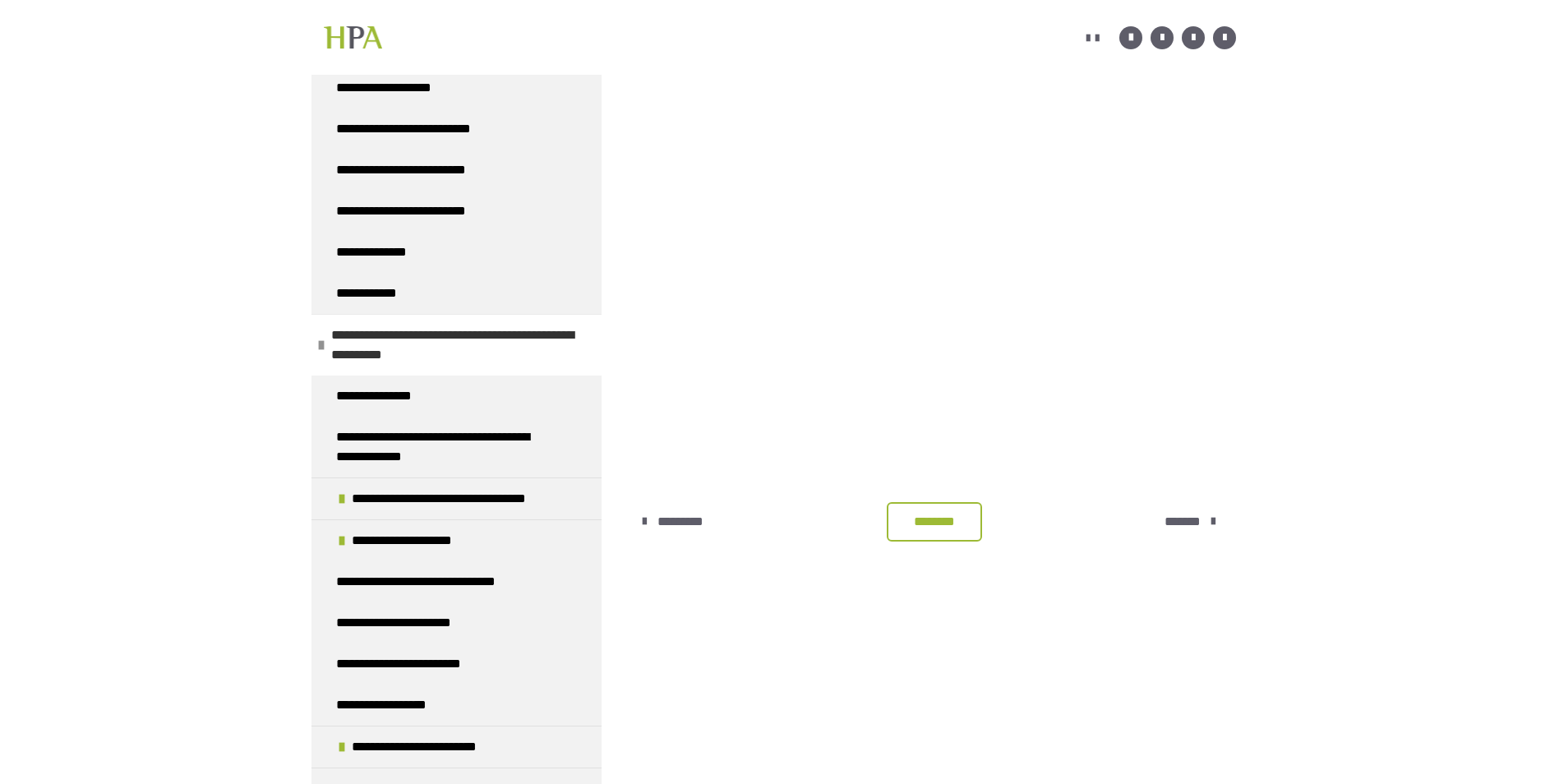 click at bounding box center (321, 345) 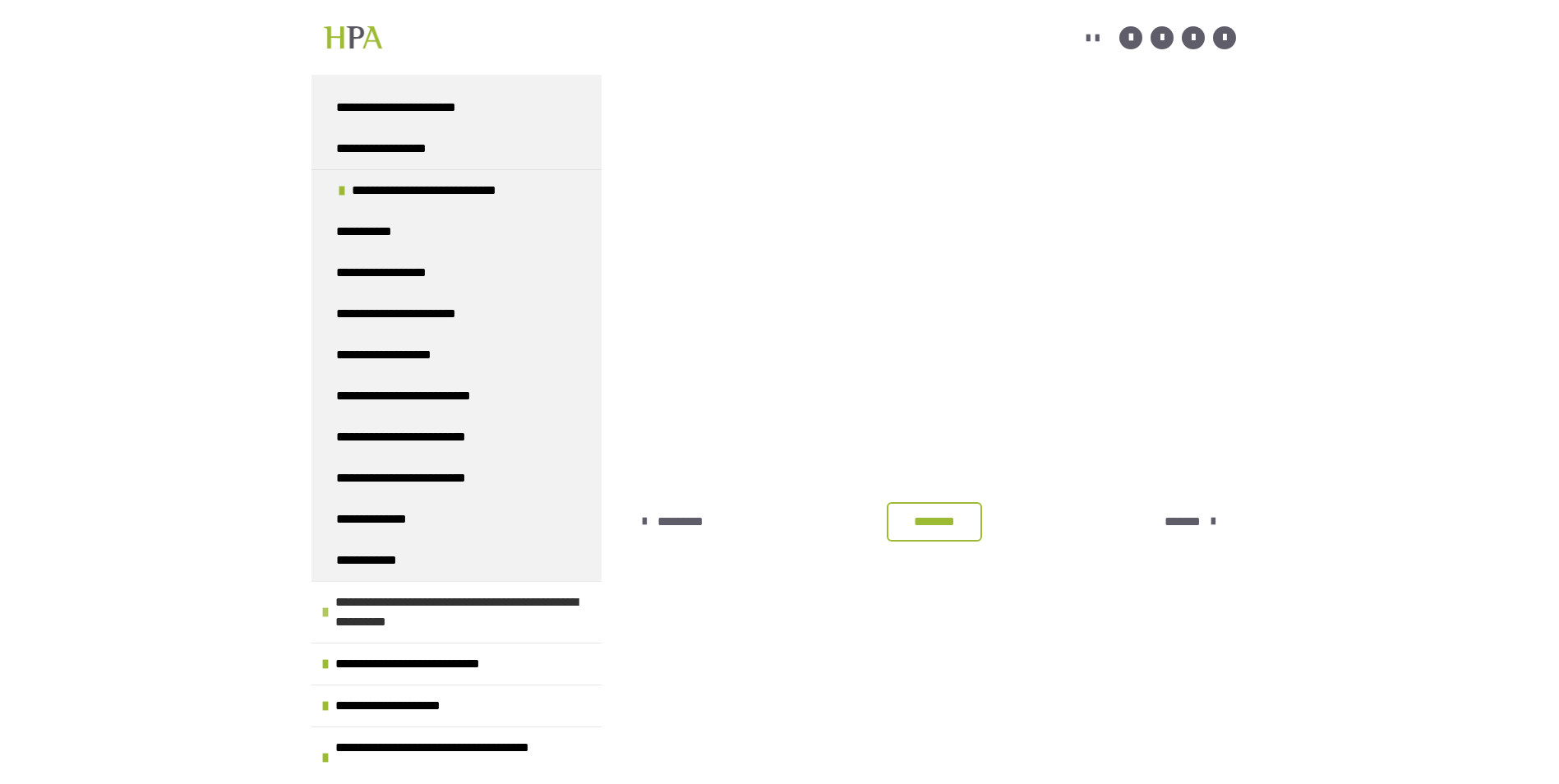 scroll, scrollTop: 2214, scrollLeft: 0, axis: vertical 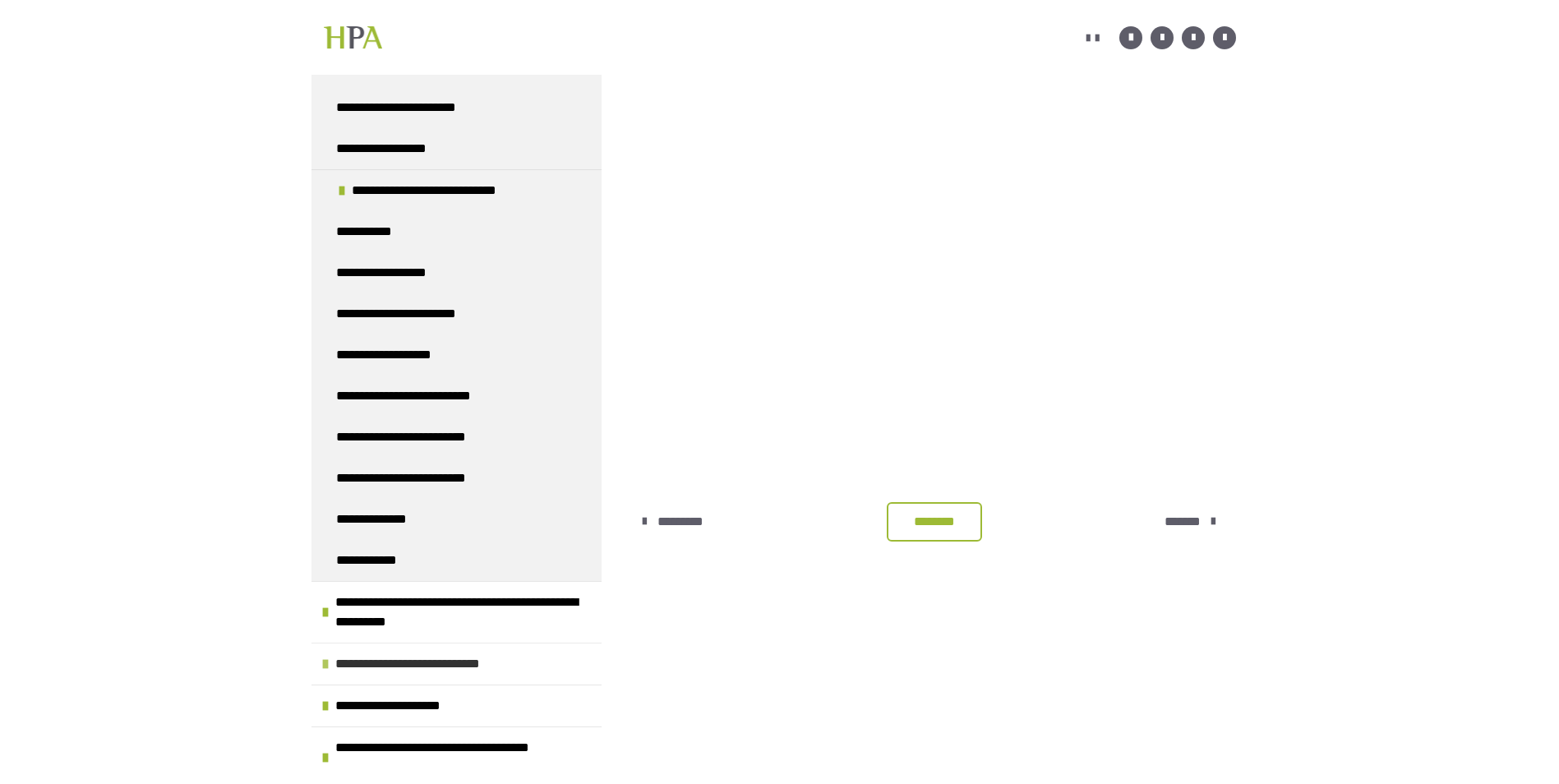click at bounding box center (325, 664) 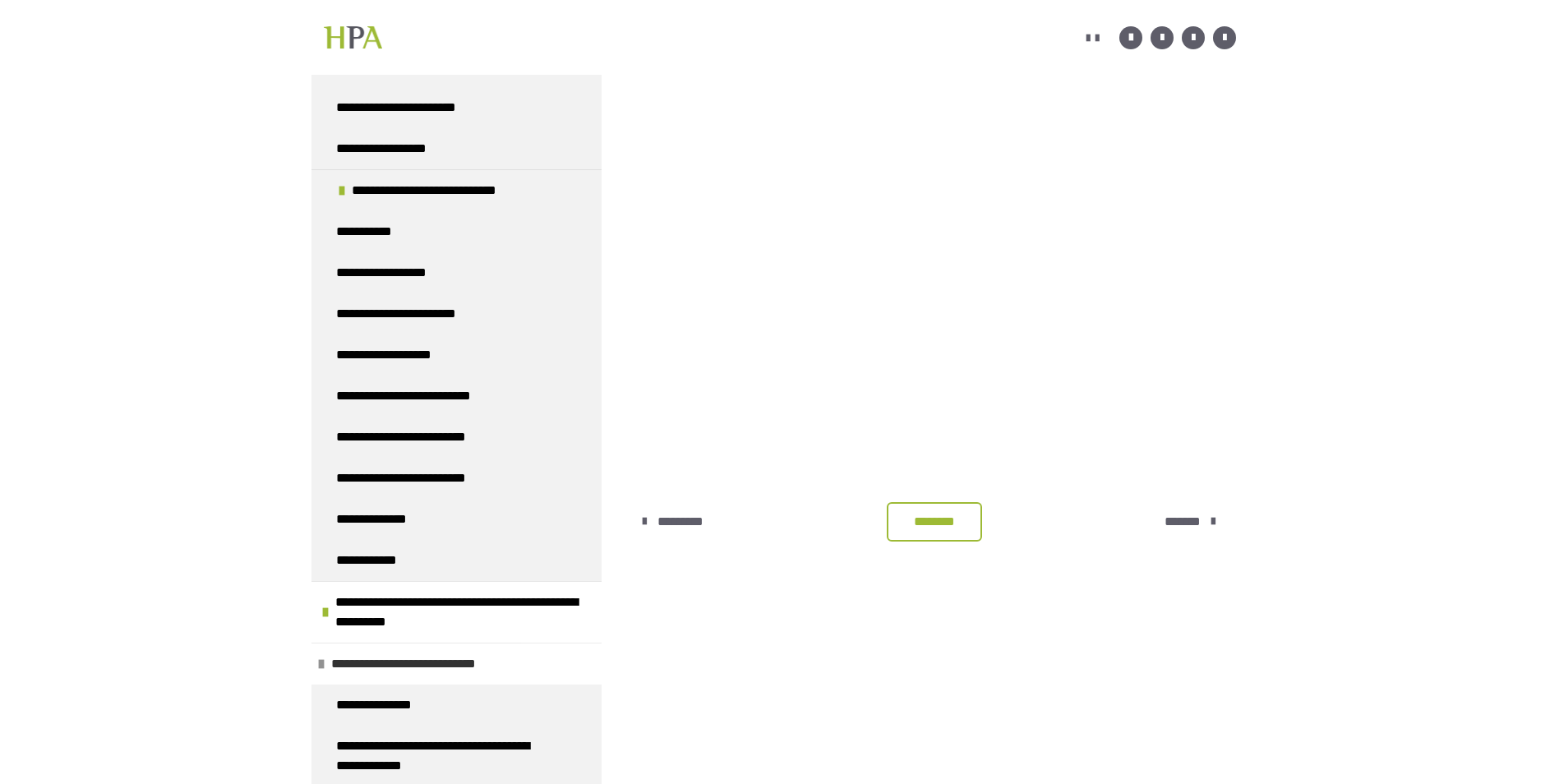 scroll, scrollTop: 2481, scrollLeft: 0, axis: vertical 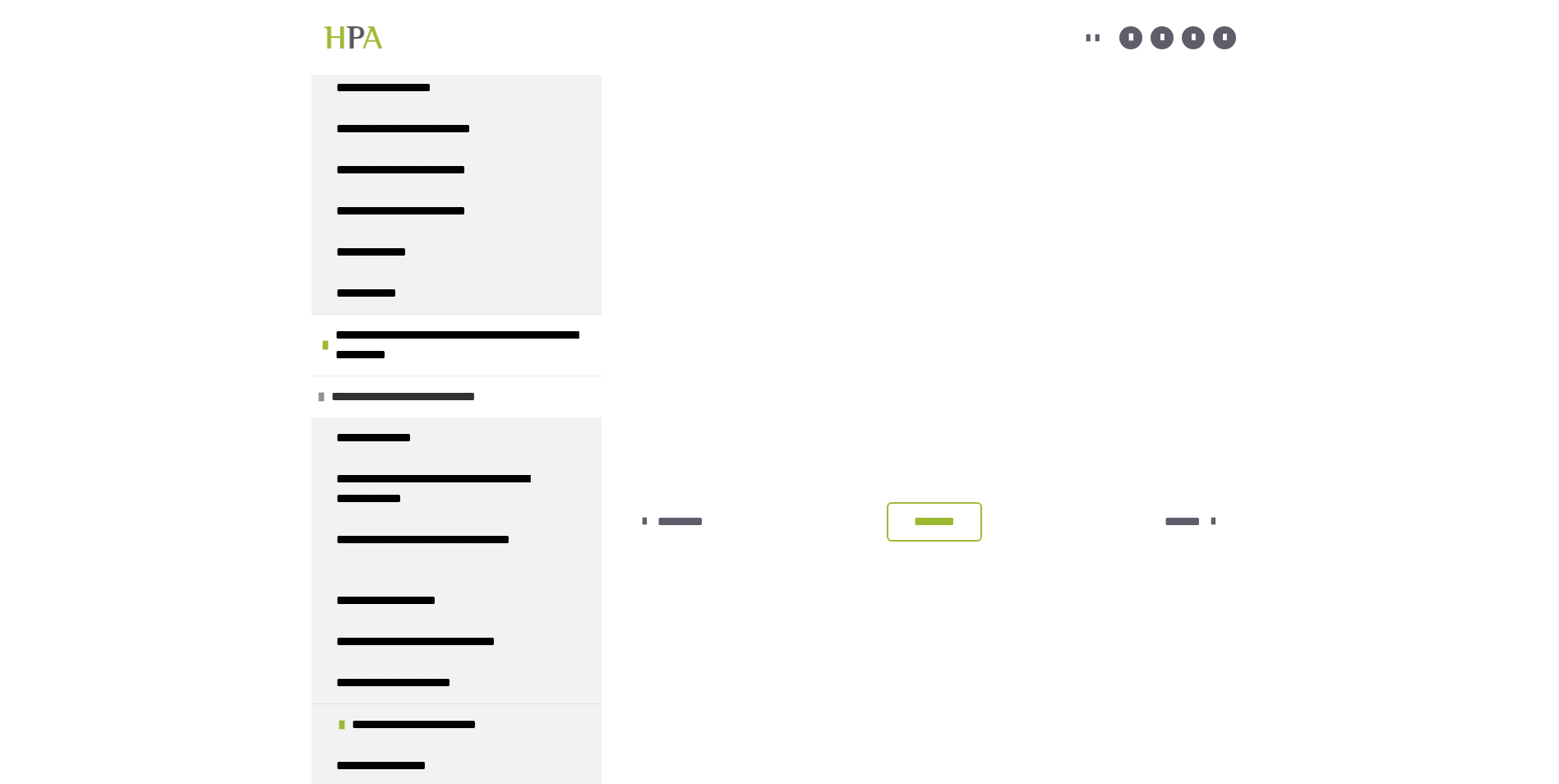 click at bounding box center (321, 397) 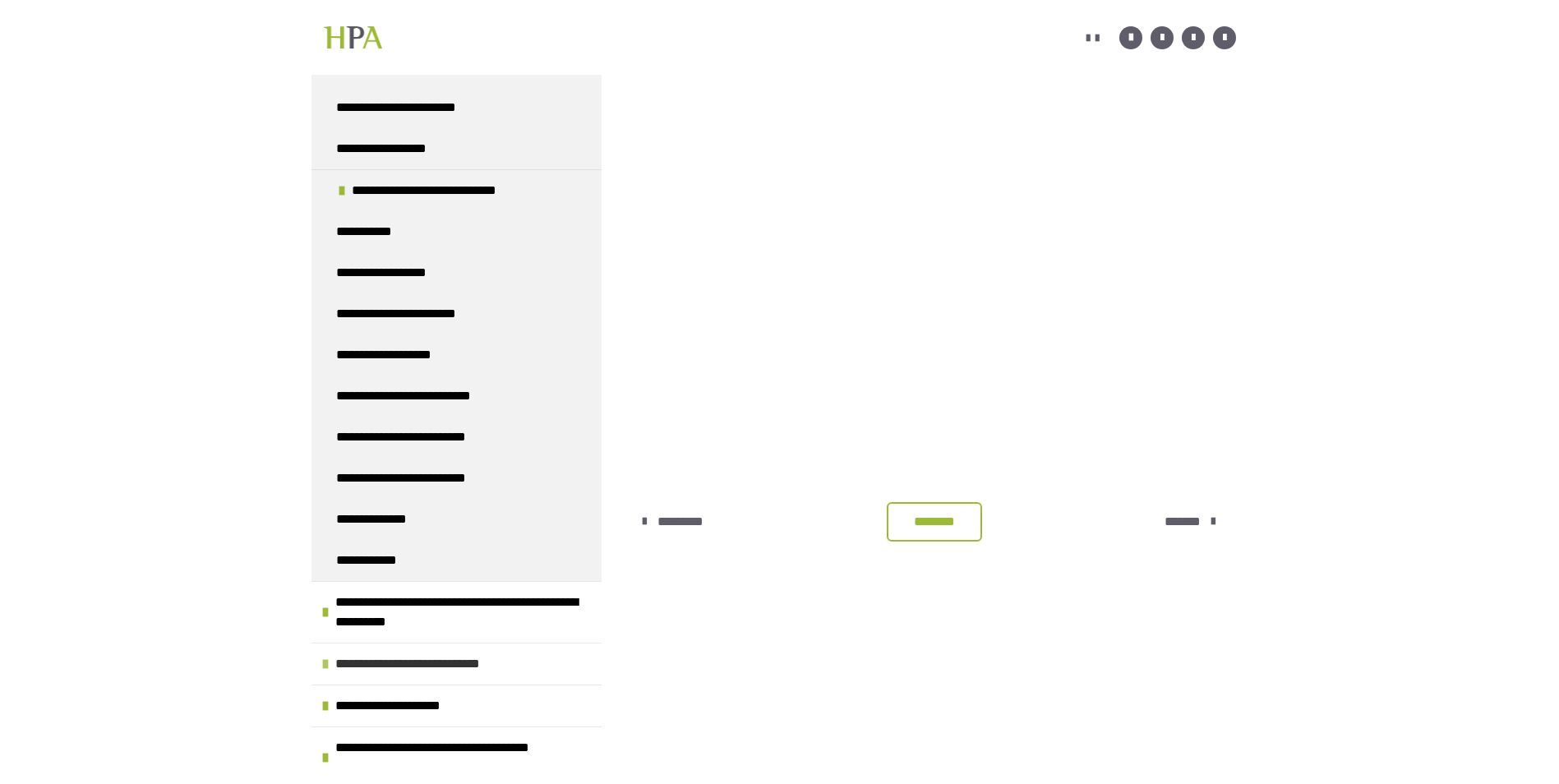 scroll, scrollTop: 2214, scrollLeft: 0, axis: vertical 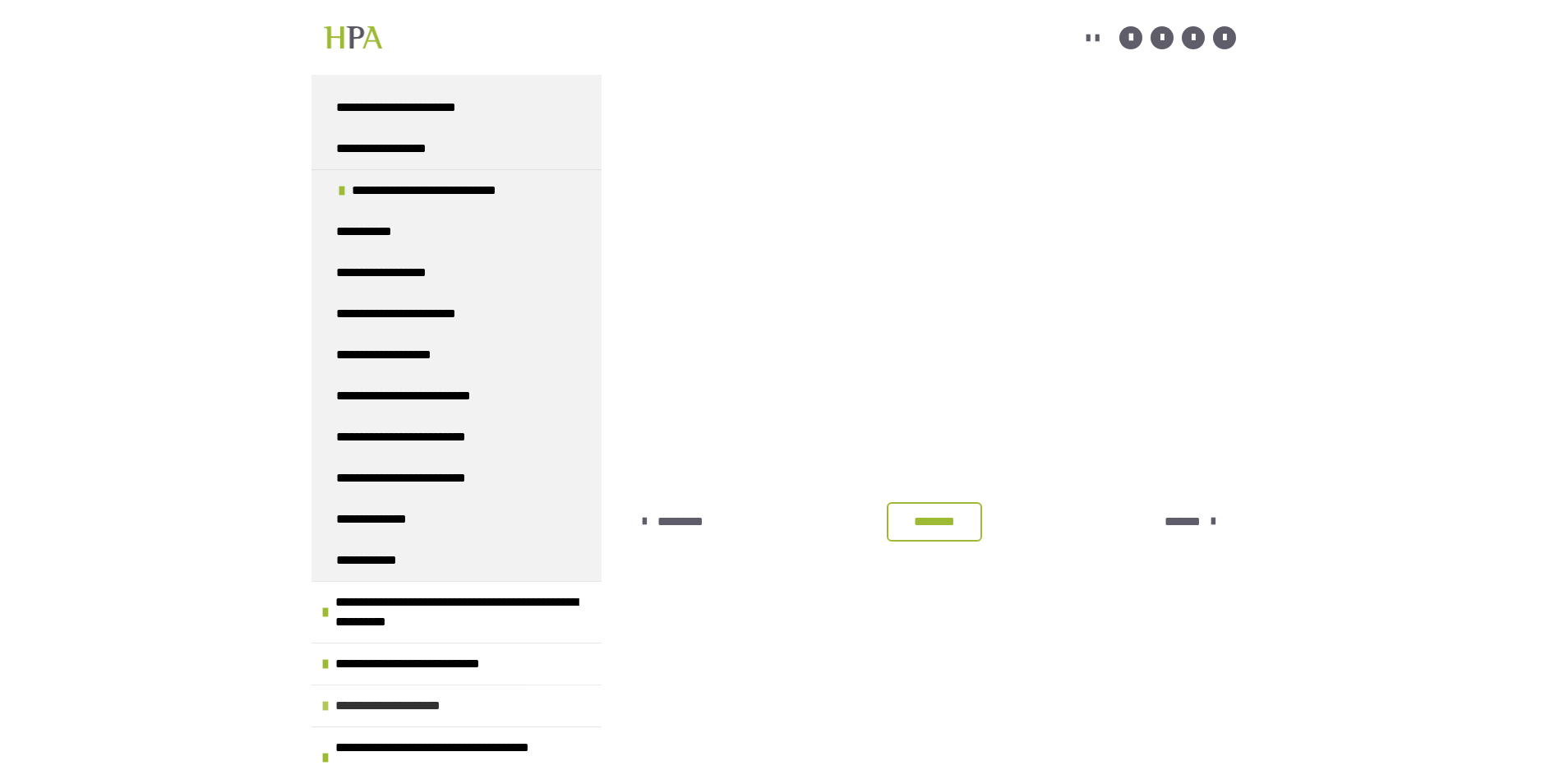 click at bounding box center (325, 706) 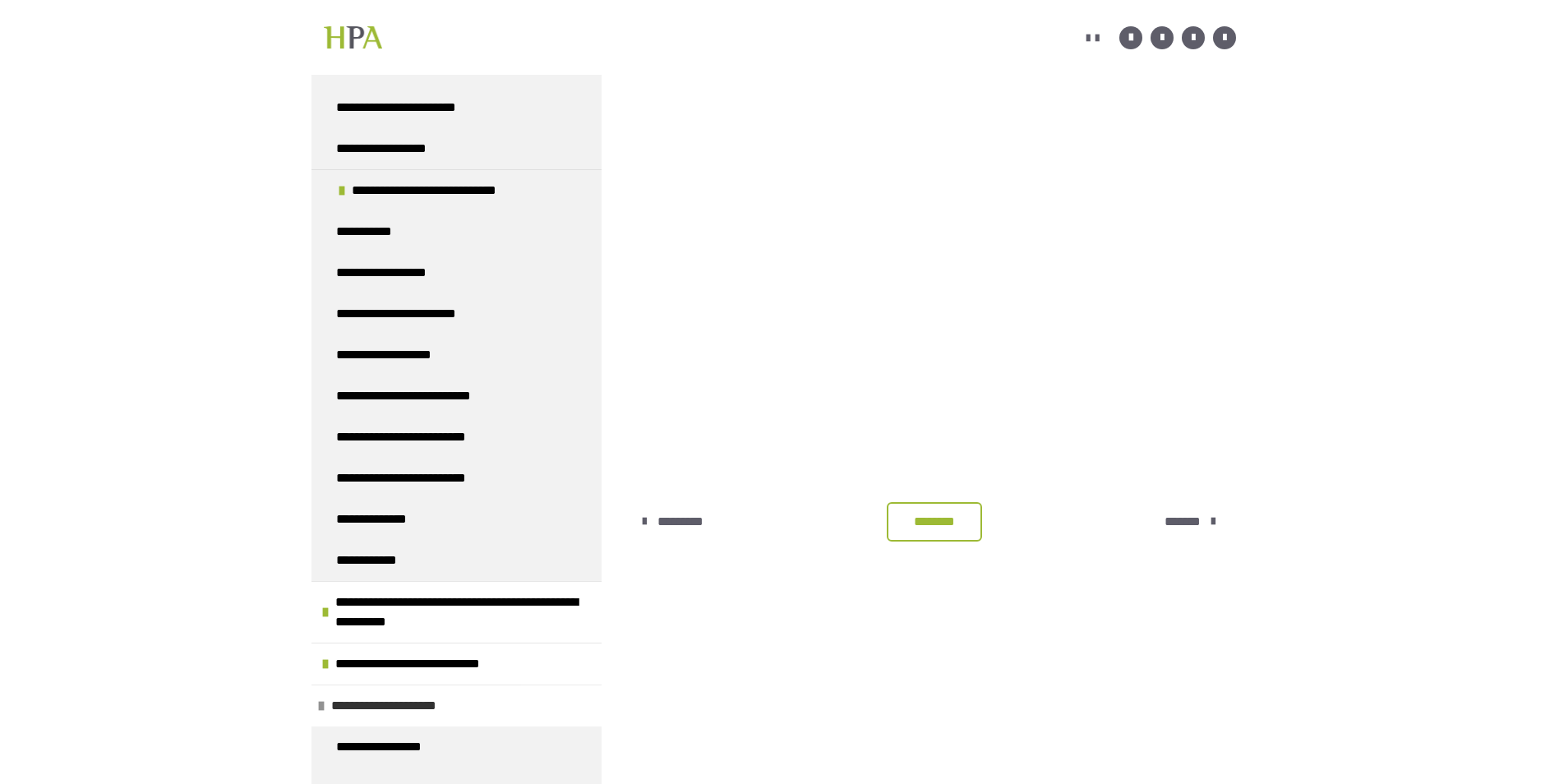 scroll, scrollTop: 2481, scrollLeft: 0, axis: vertical 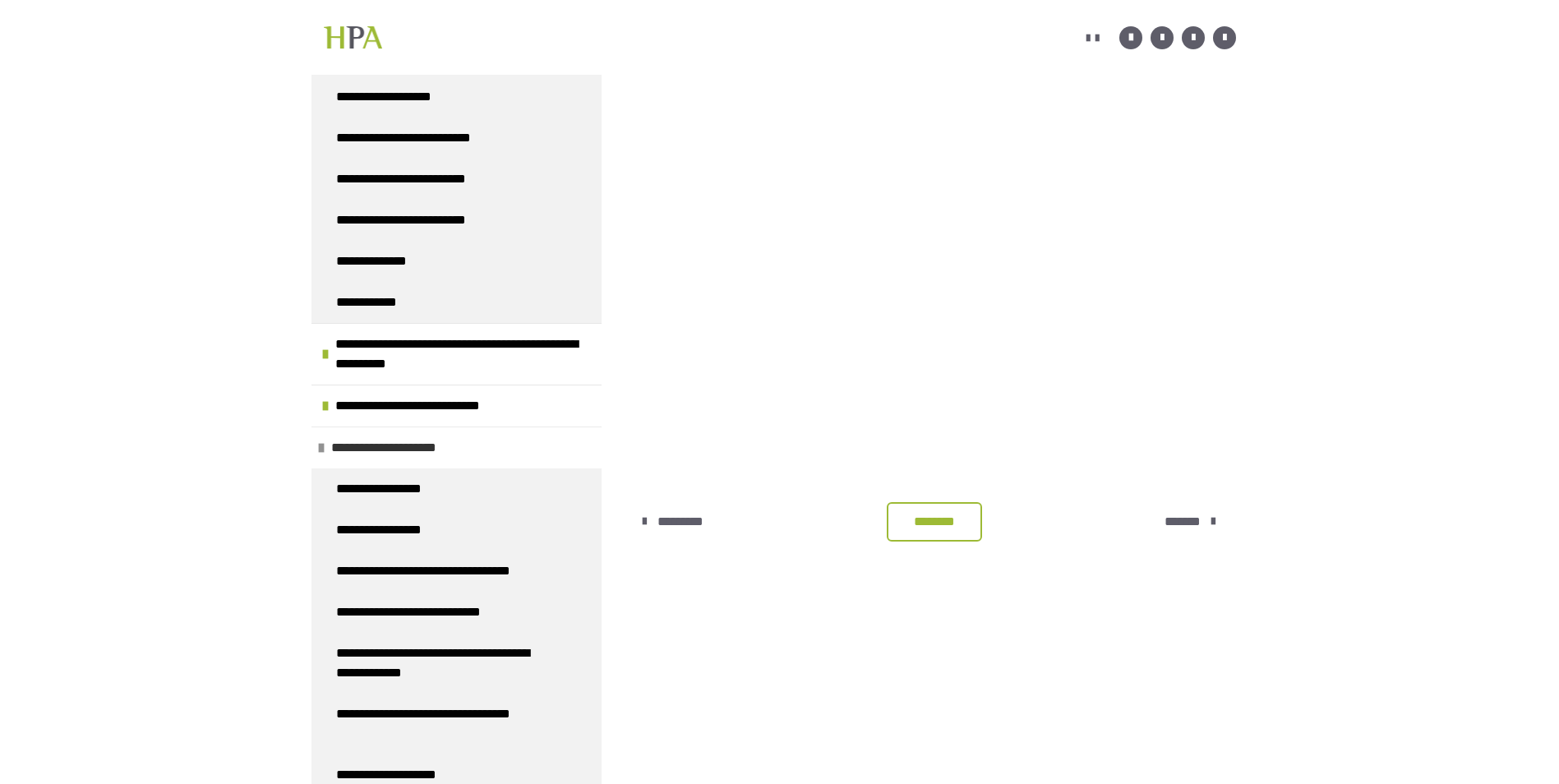 click at bounding box center (321, 448) 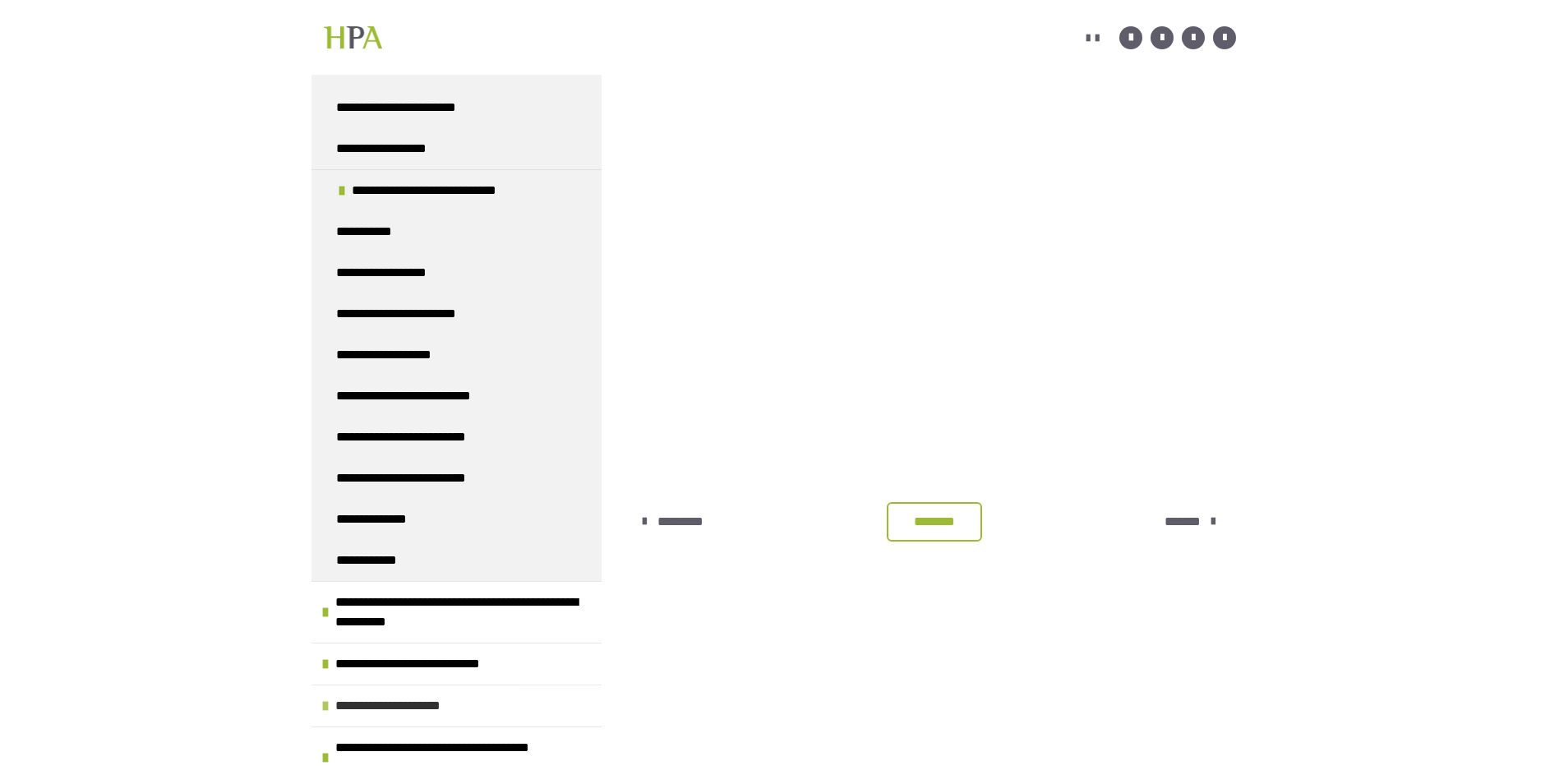 scroll, scrollTop: 2214, scrollLeft: 0, axis: vertical 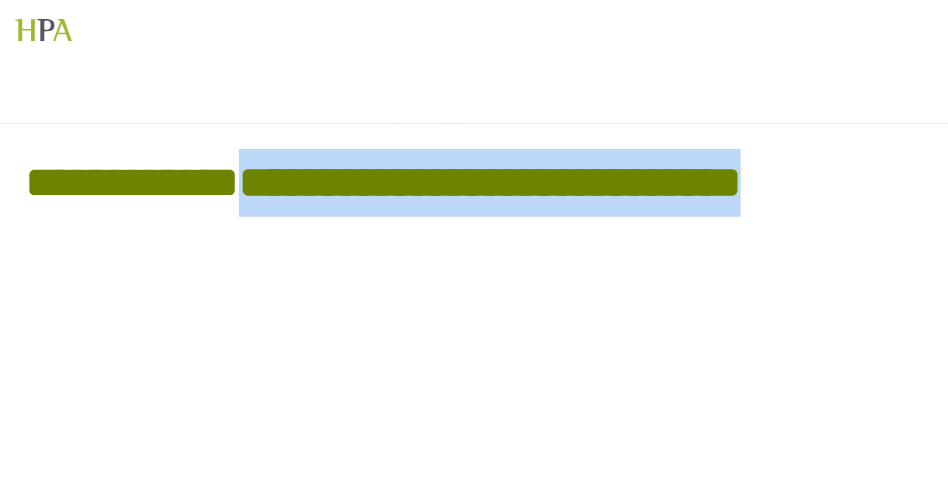 drag, startPoint x: 804, startPoint y: 175, endPoint x: 244, endPoint y: 130, distance: 561.8051 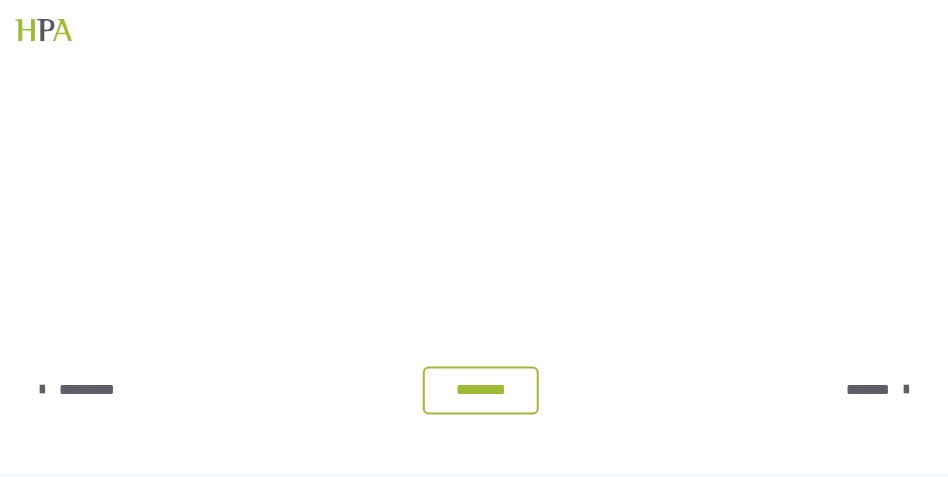 click on "********" at bounding box center (481, 391) 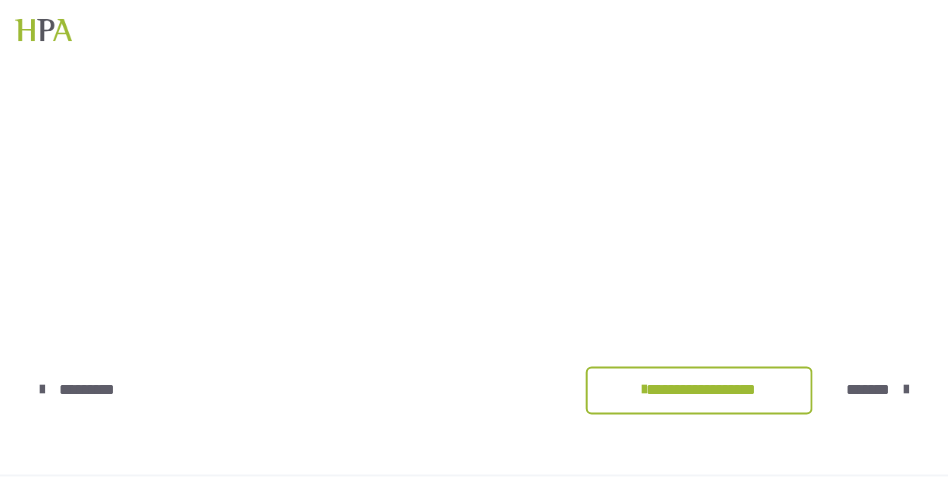 click on "*******" at bounding box center [869, 391] 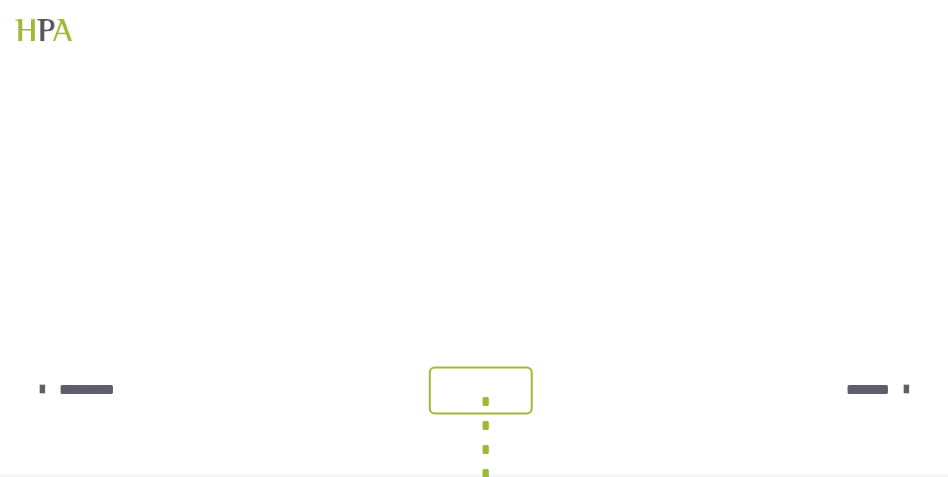 scroll, scrollTop: 0, scrollLeft: 0, axis: both 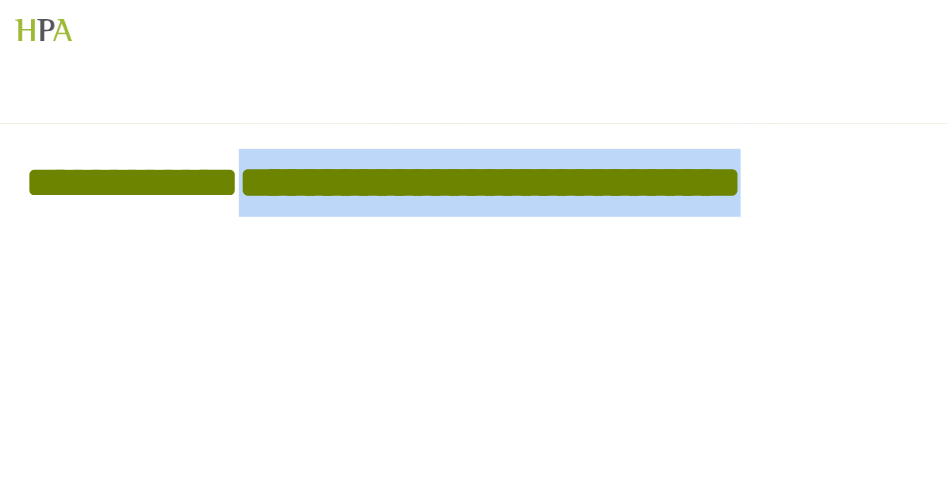 drag, startPoint x: 803, startPoint y: 186, endPoint x: 245, endPoint y: 147, distance: 559.36127 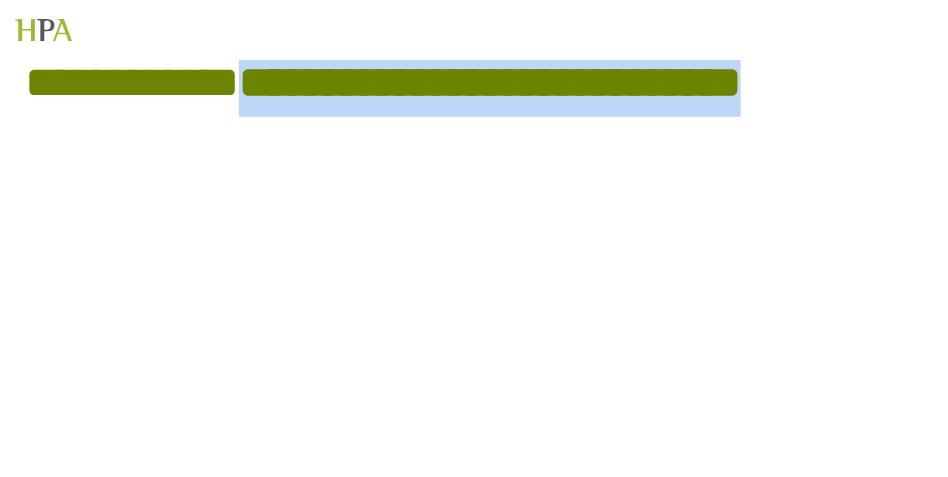 click at bounding box center (474, 621) 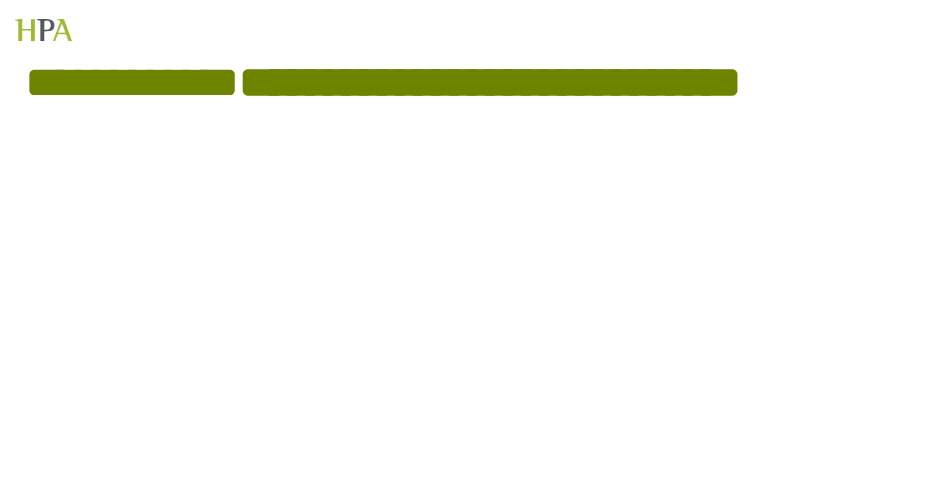 scroll, scrollTop: 567, scrollLeft: 0, axis: vertical 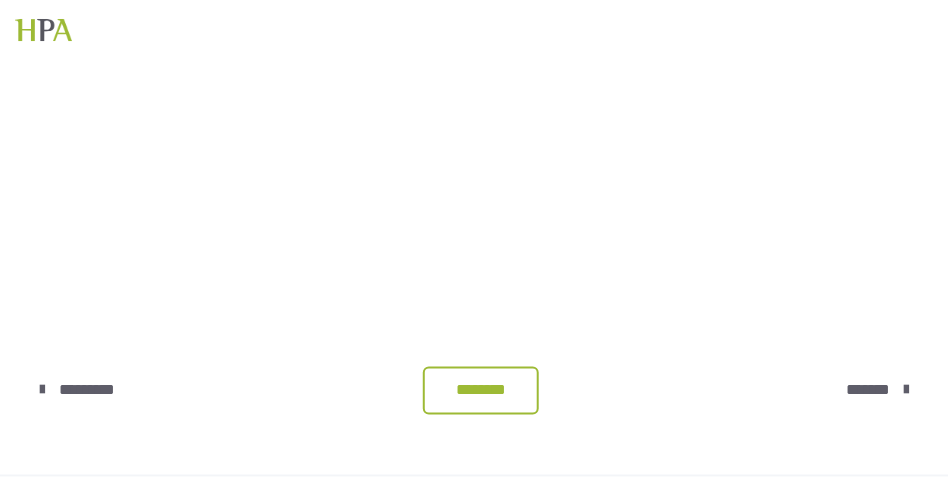 click on "********" at bounding box center [481, 391] 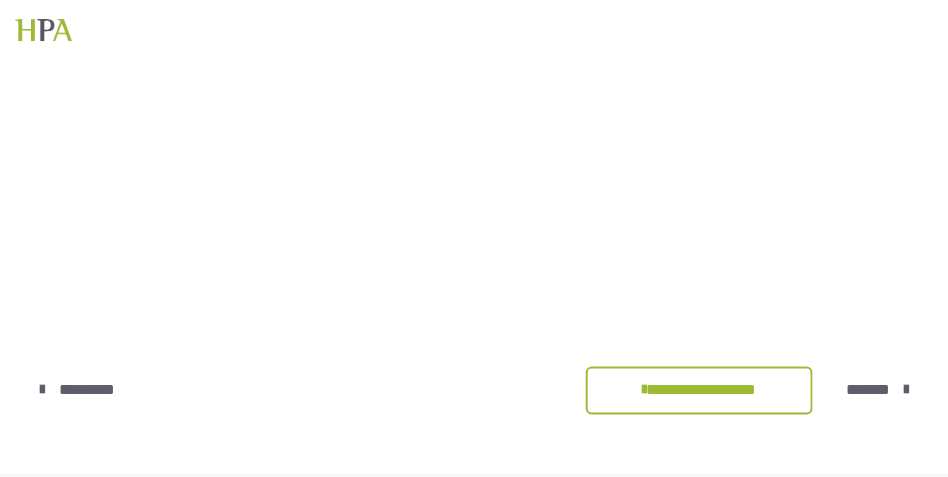click on "*******" at bounding box center (869, 391) 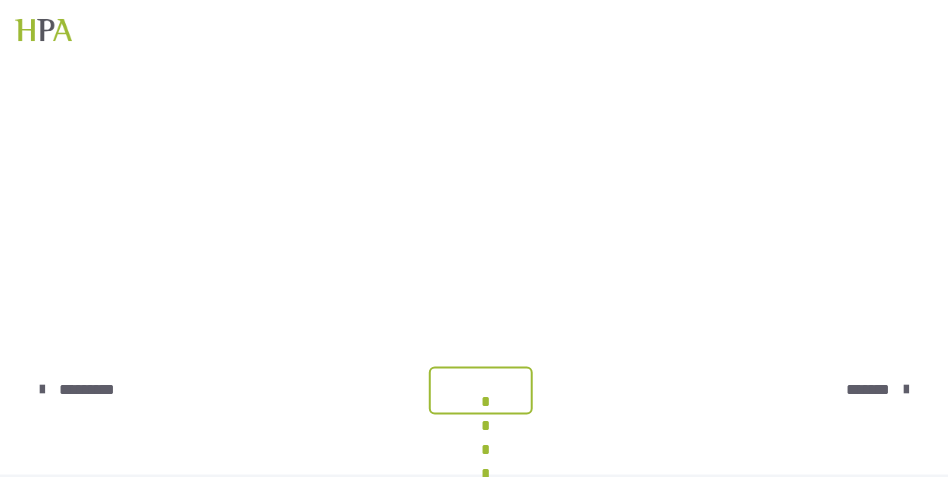 scroll, scrollTop: 0, scrollLeft: 0, axis: both 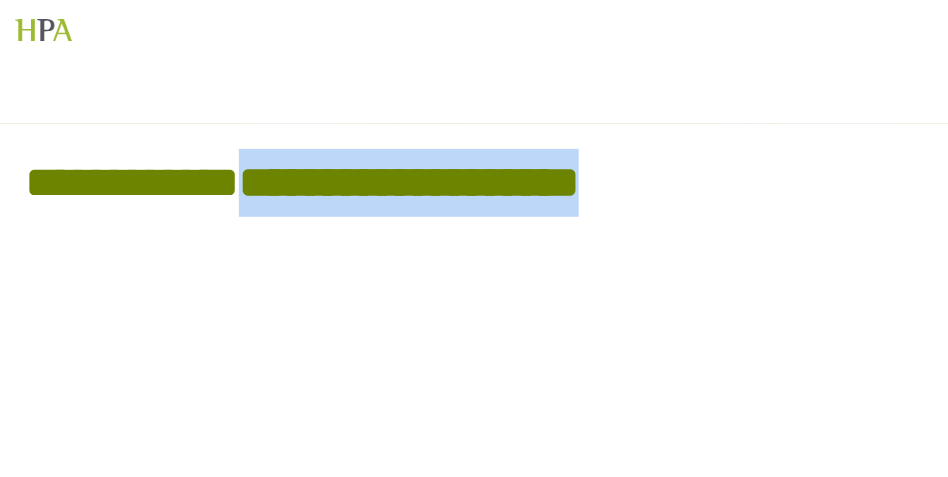 drag, startPoint x: 636, startPoint y: 191, endPoint x: 258, endPoint y: 181, distance: 378.13226 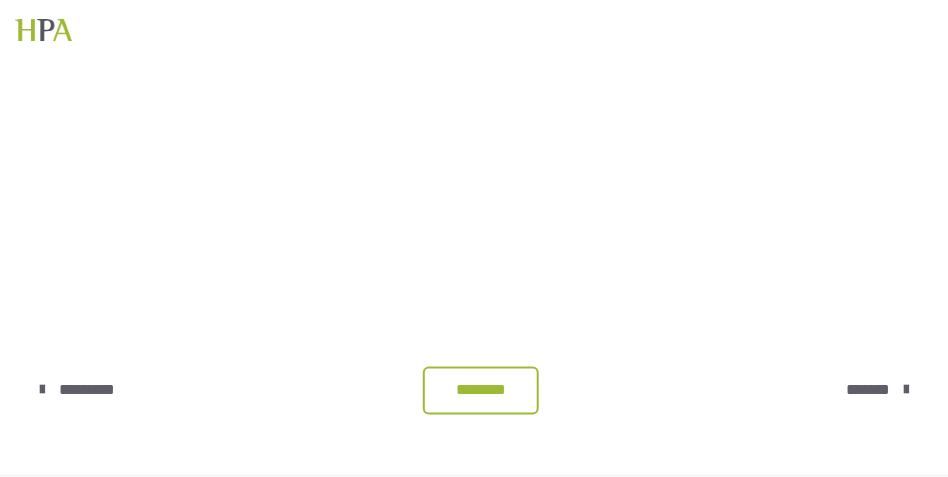 click on "********" at bounding box center [481, 391] 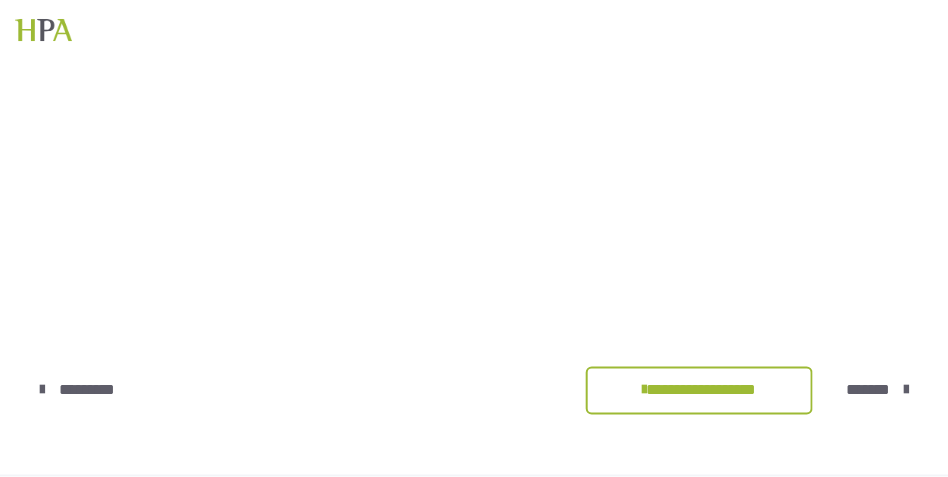 click on "*******" at bounding box center [869, 391] 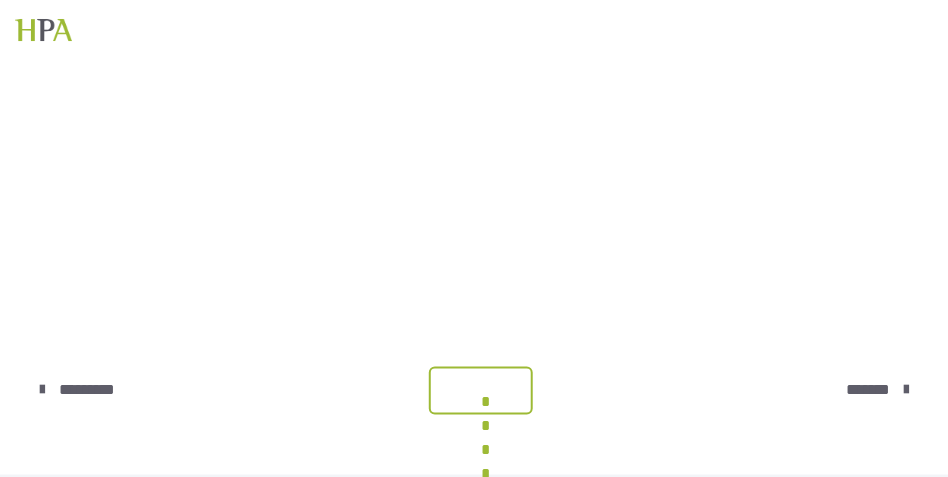 scroll, scrollTop: 0, scrollLeft: 0, axis: both 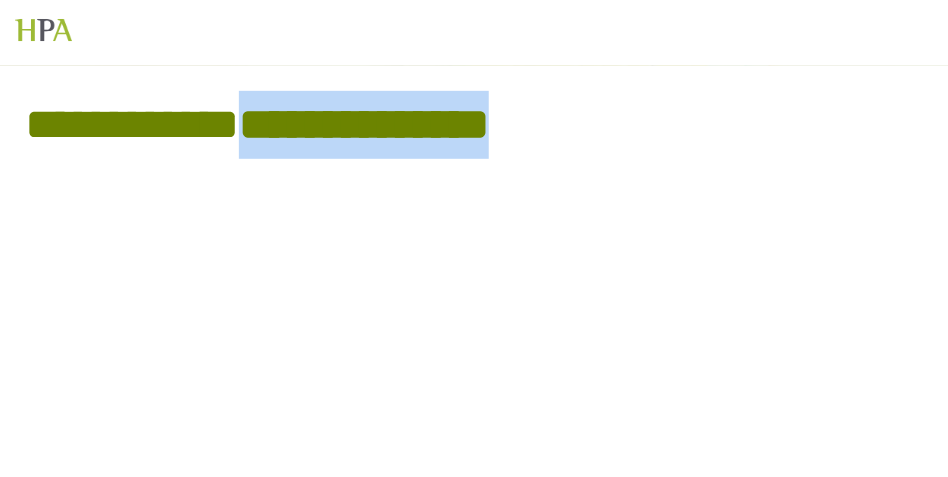drag, startPoint x: 569, startPoint y: 136, endPoint x: 256, endPoint y: 135, distance: 313.0016 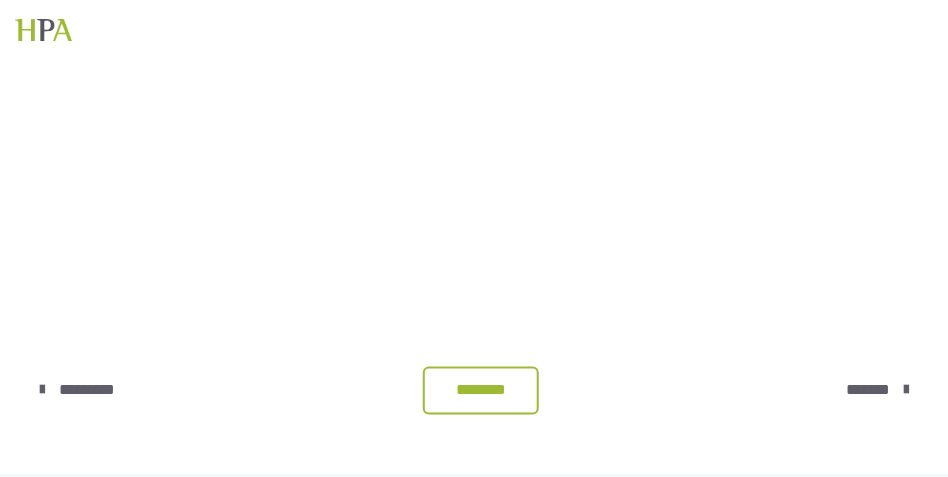 click on "********" at bounding box center [481, 391] 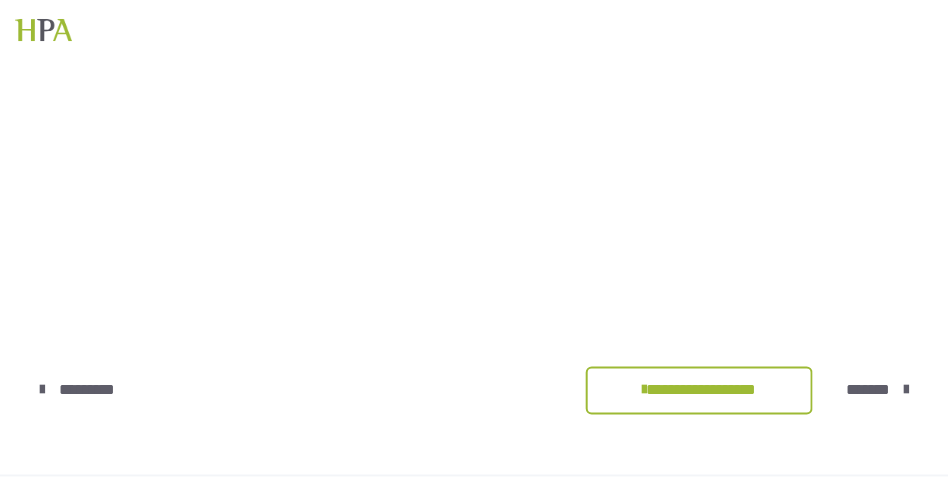 click on "*******" at bounding box center [869, 391] 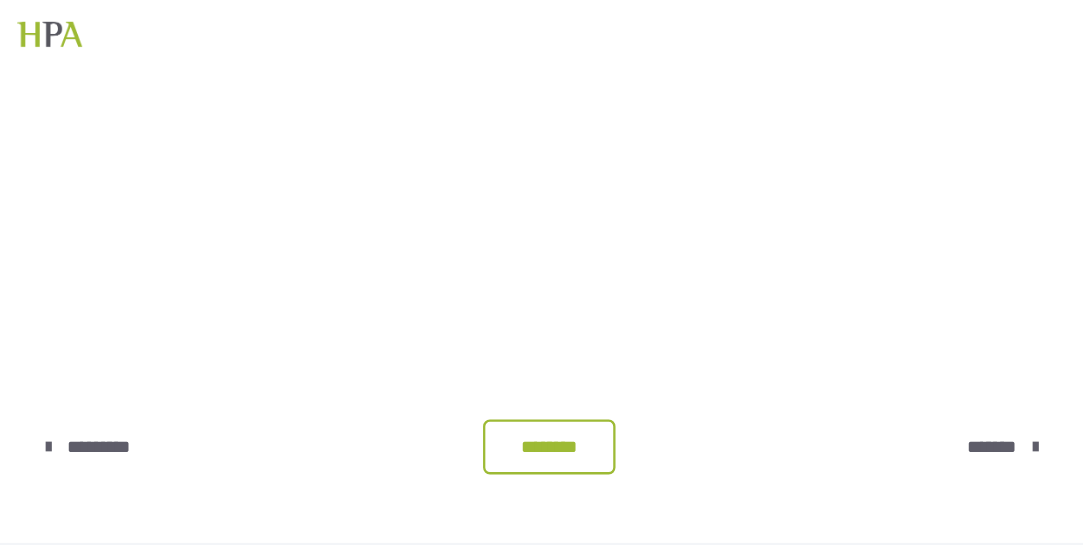scroll, scrollTop: 0, scrollLeft: 0, axis: both 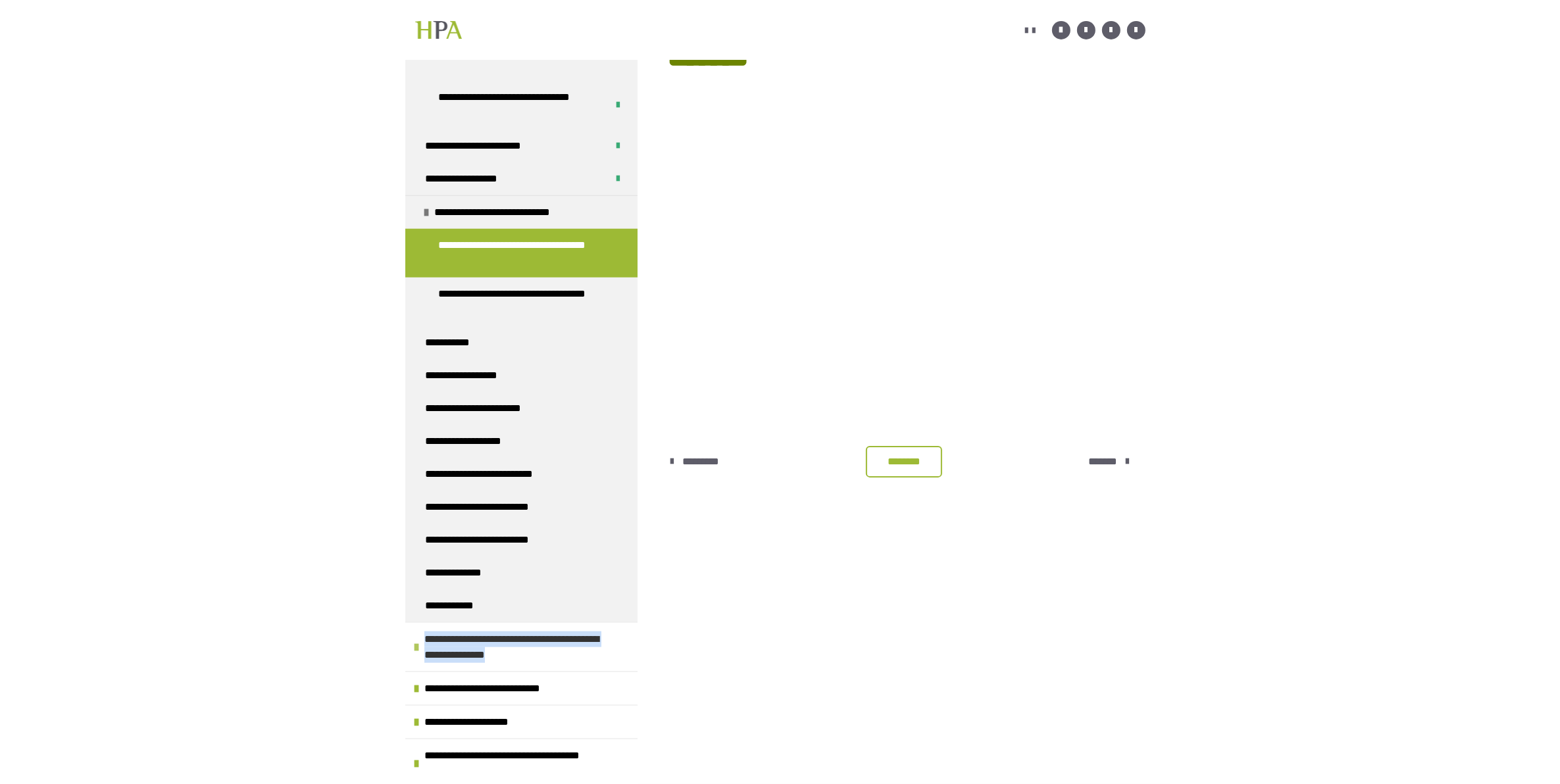 drag, startPoint x: 566, startPoint y: 653, endPoint x: 426, endPoint y: 639, distance: 140.69826 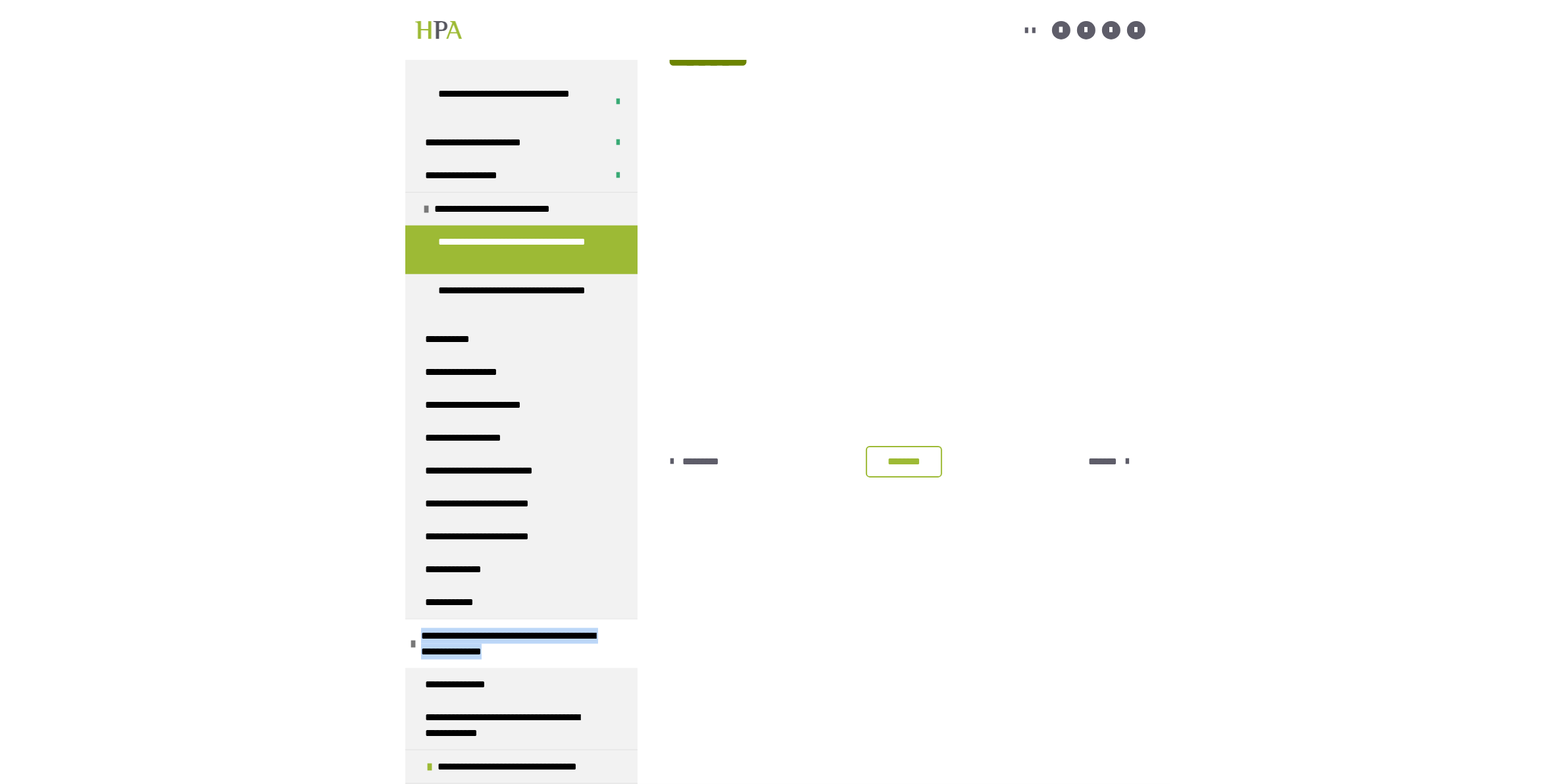 copy on "**********" 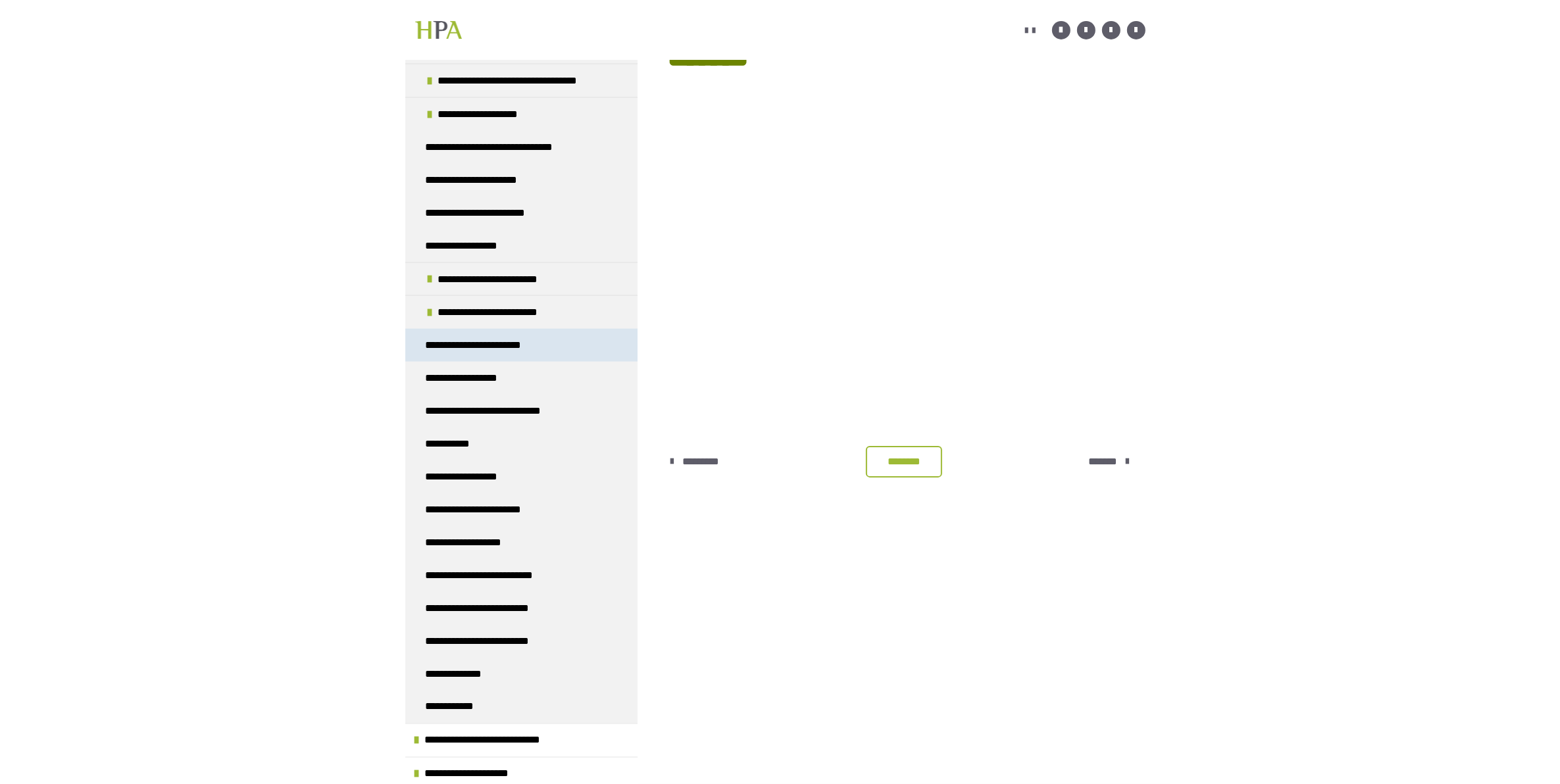 scroll, scrollTop: 1730, scrollLeft: 0, axis: vertical 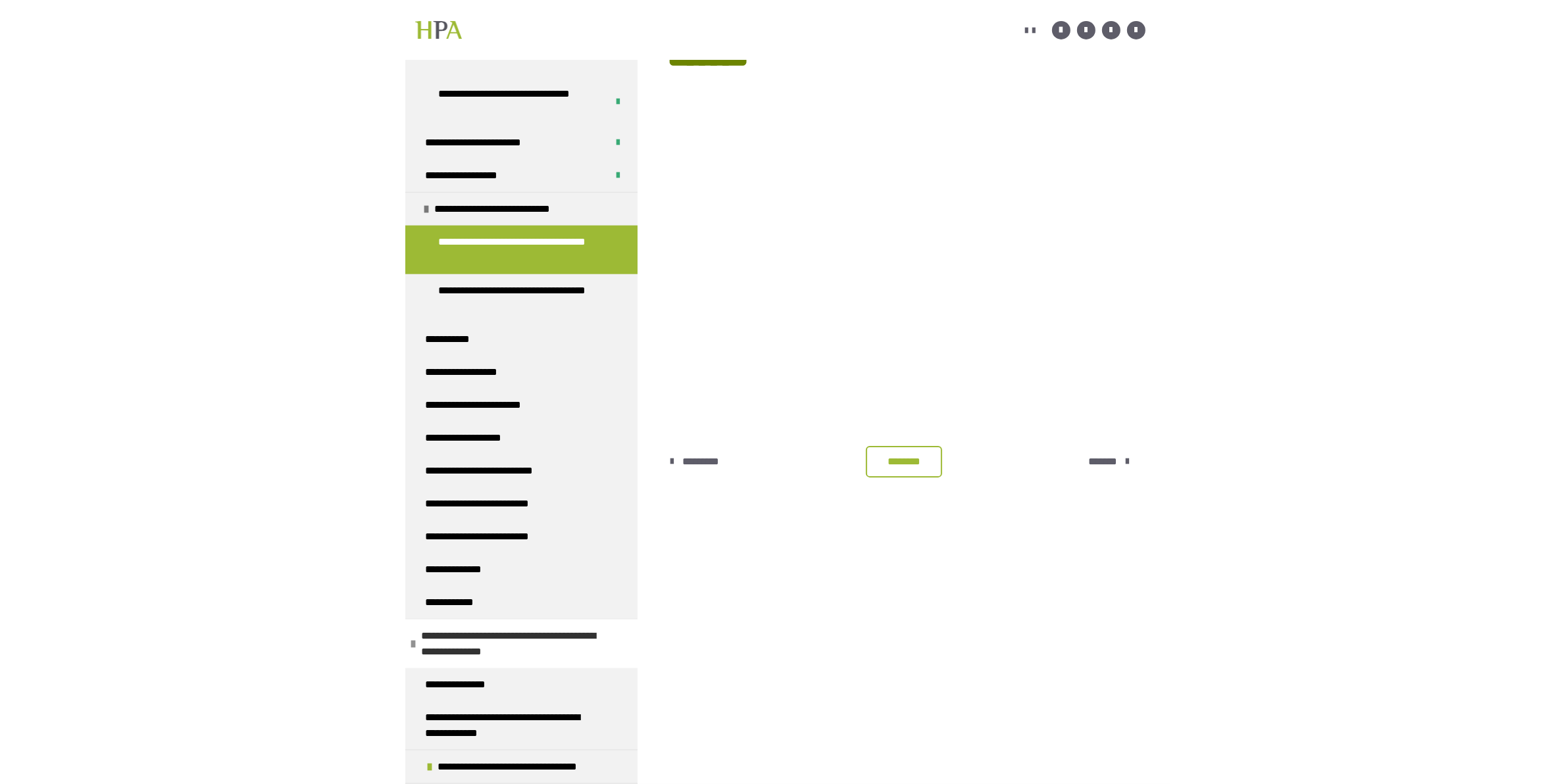 click at bounding box center (413, 644) 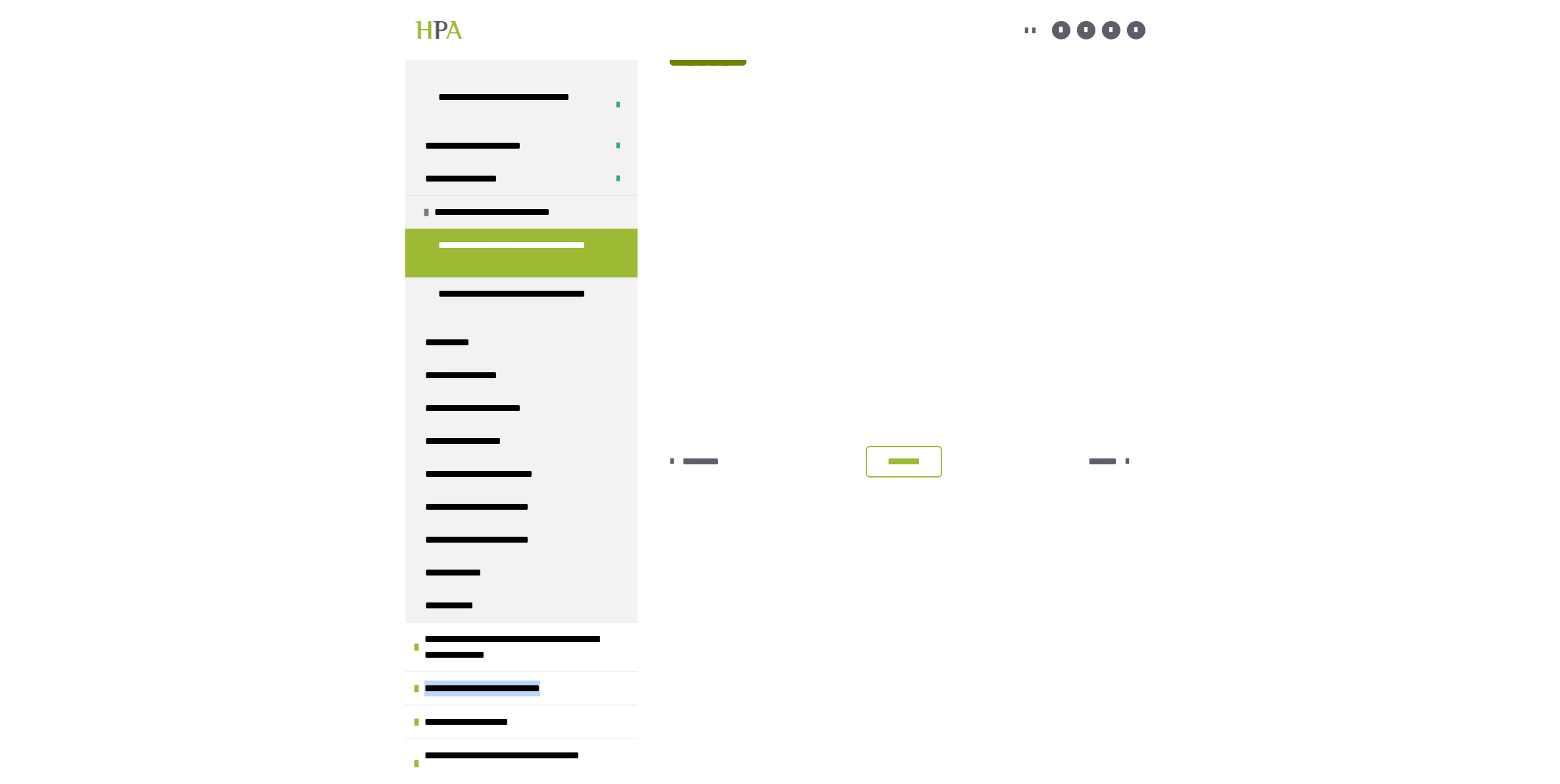 drag, startPoint x: 602, startPoint y: 687, endPoint x: 1122, endPoint y: 599, distance: 527.3936 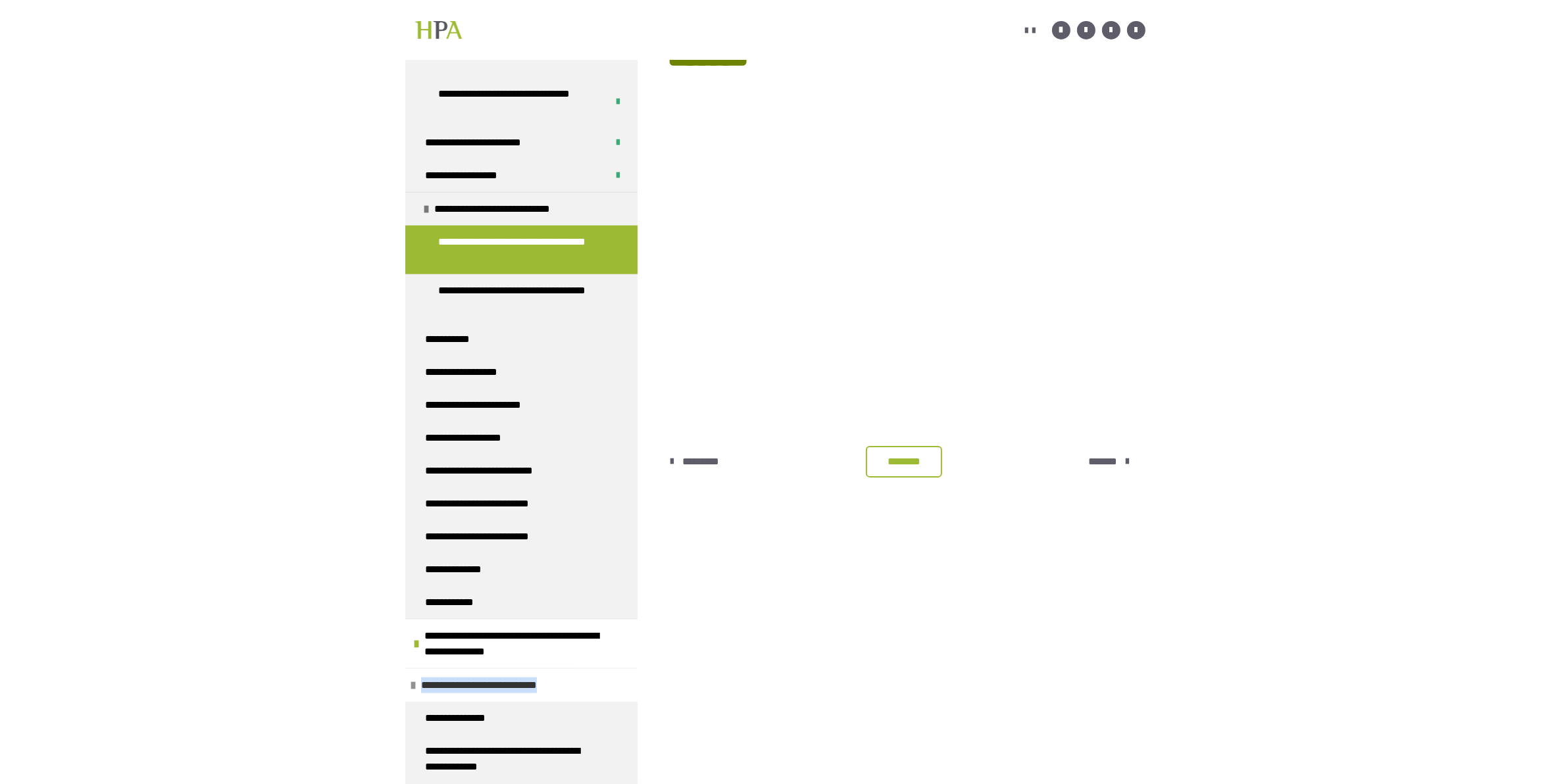 click on "**********" at bounding box center (499, 685) 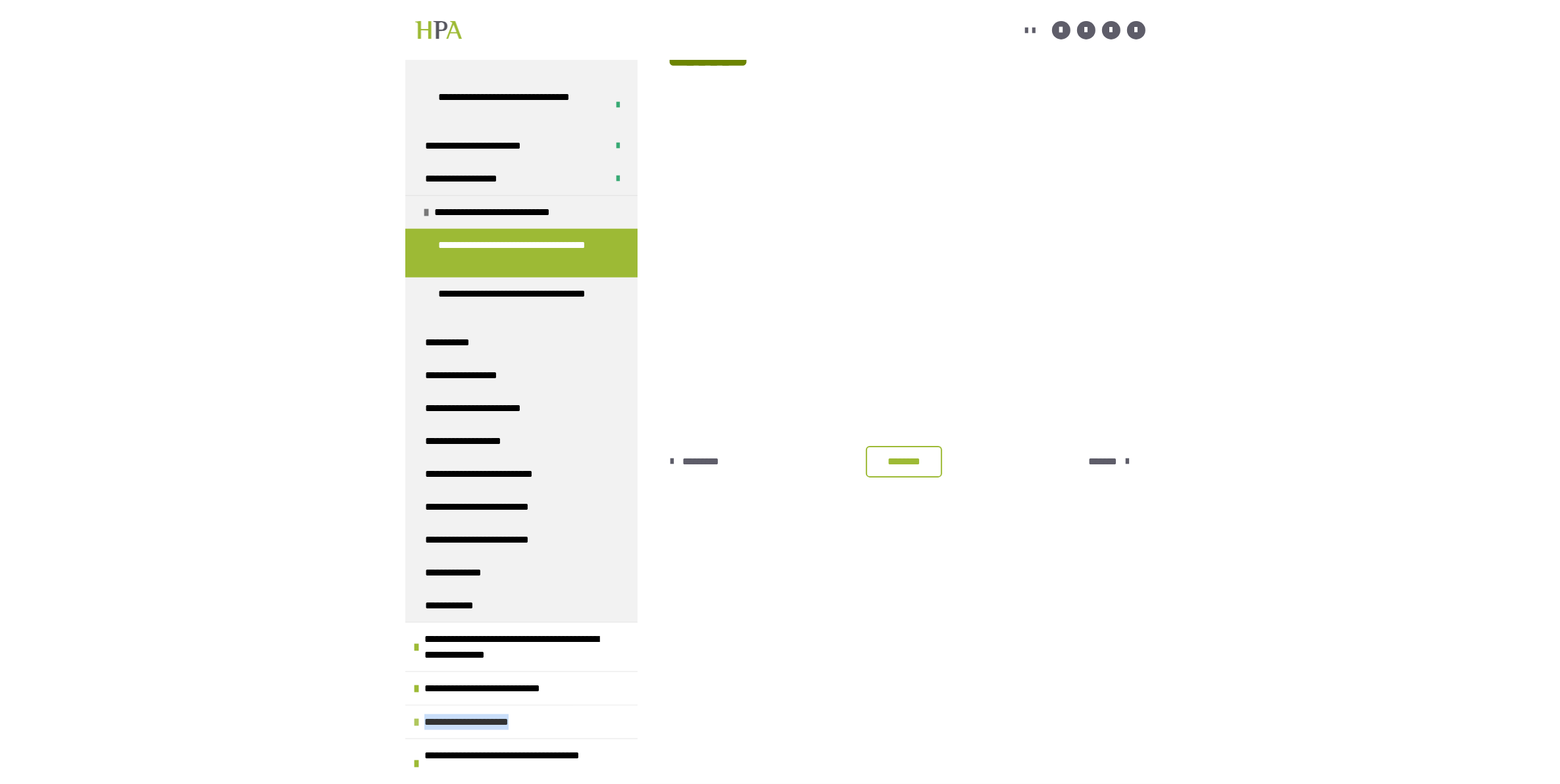 drag, startPoint x: 558, startPoint y: 725, endPoint x: 426, endPoint y: 720, distance: 132.09466 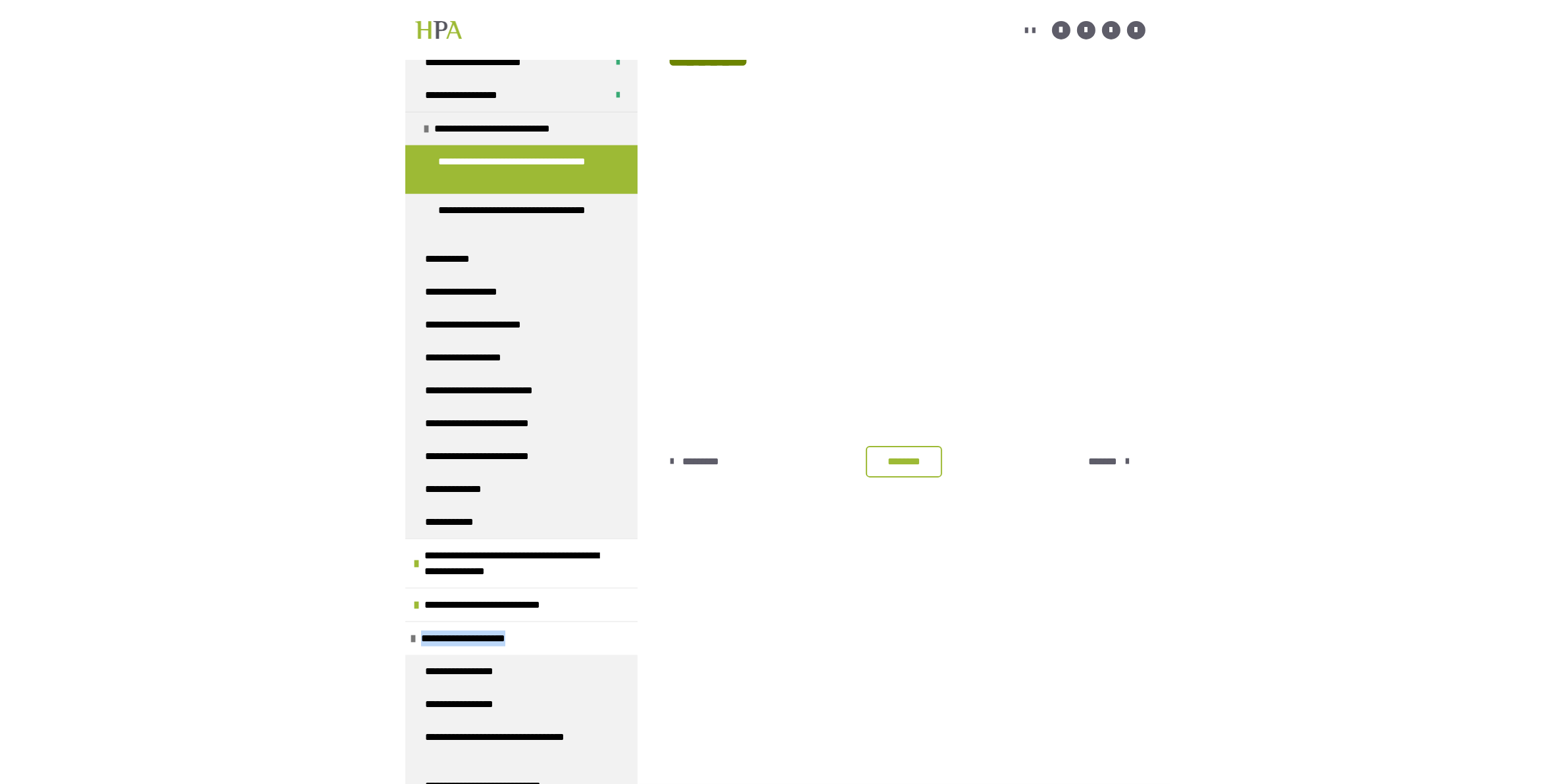 scroll, scrollTop: 1855, scrollLeft: 0, axis: vertical 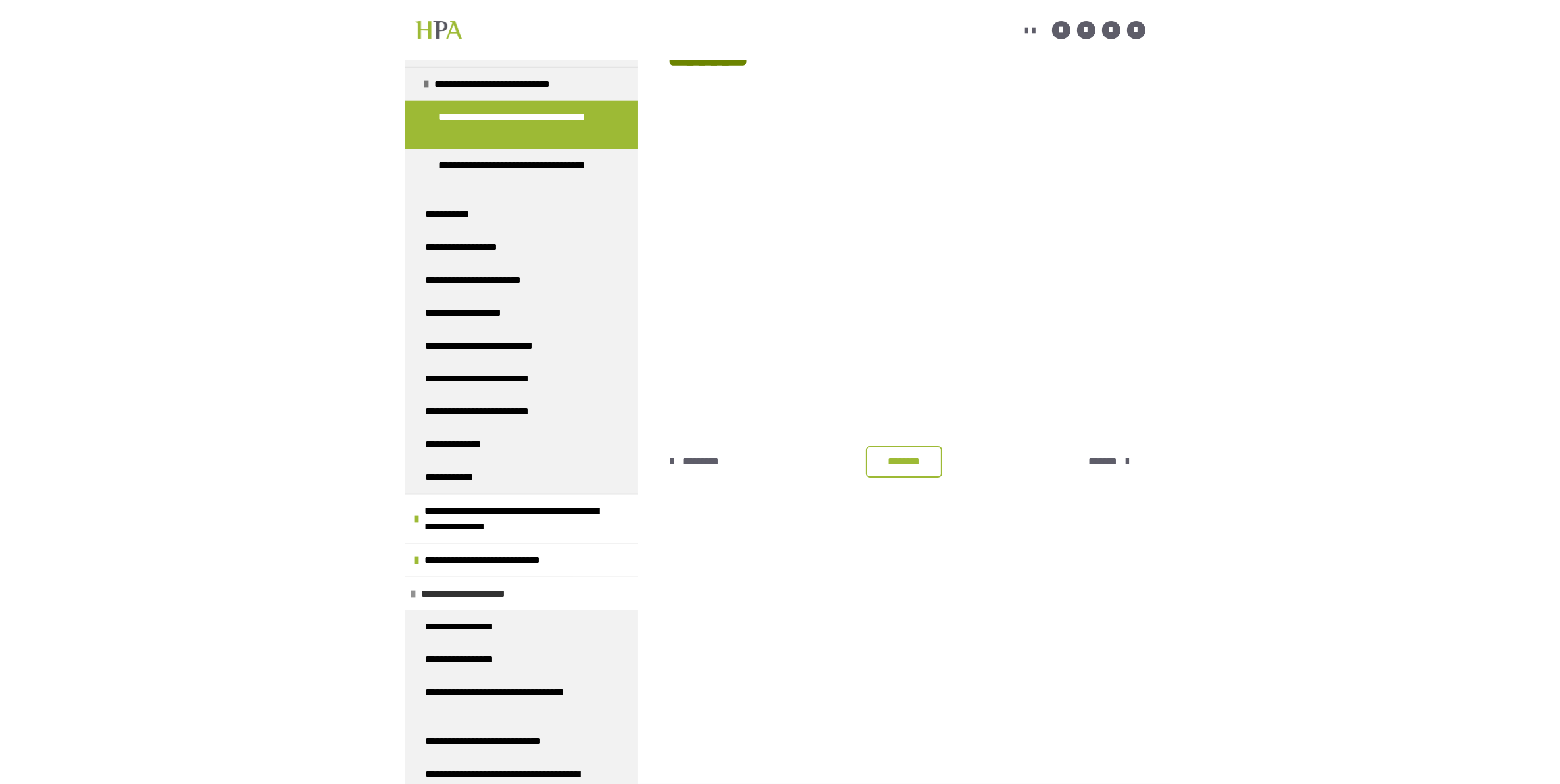 click at bounding box center (413, 594) 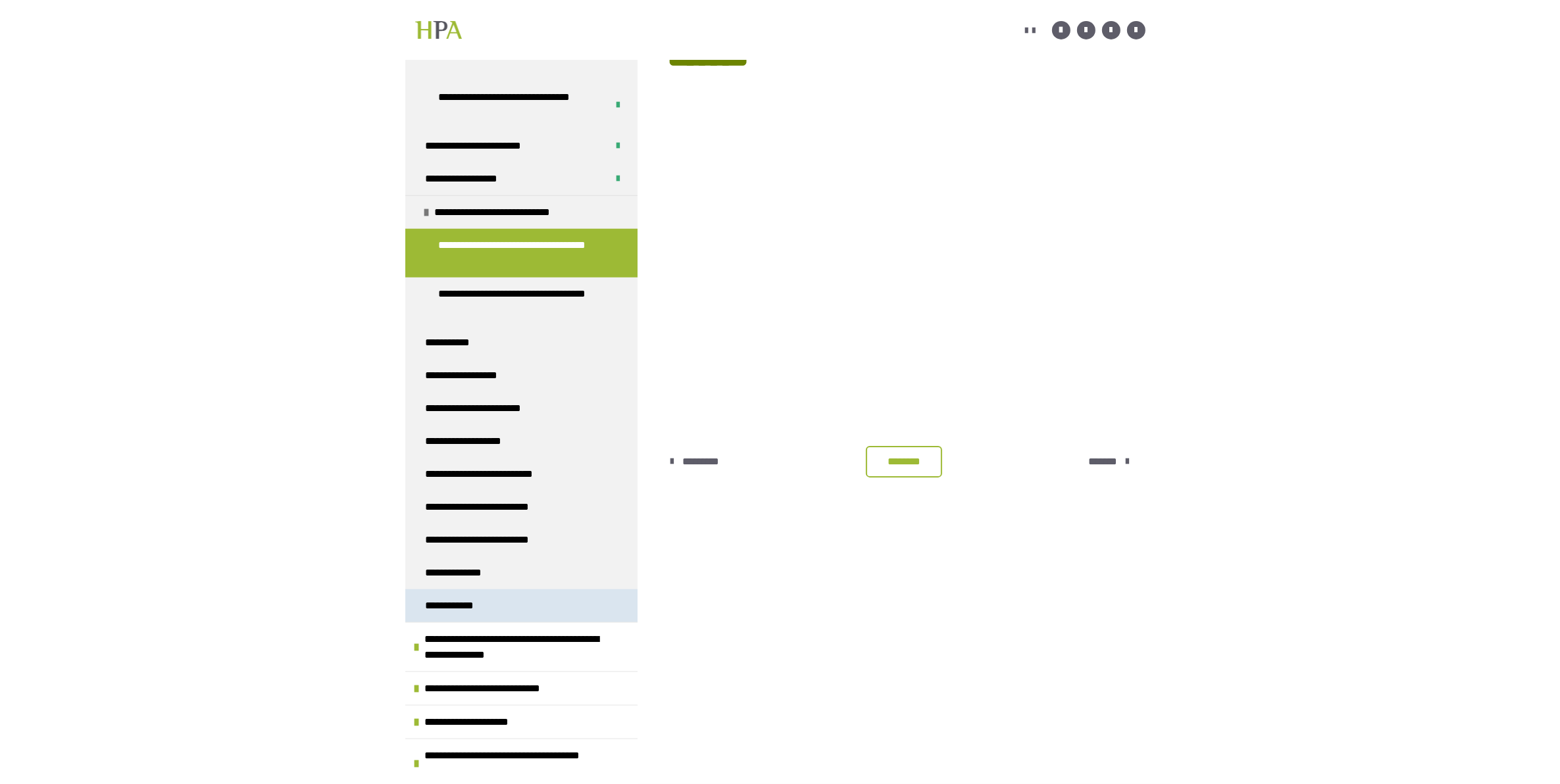 scroll, scrollTop: 1730, scrollLeft: 0, axis: vertical 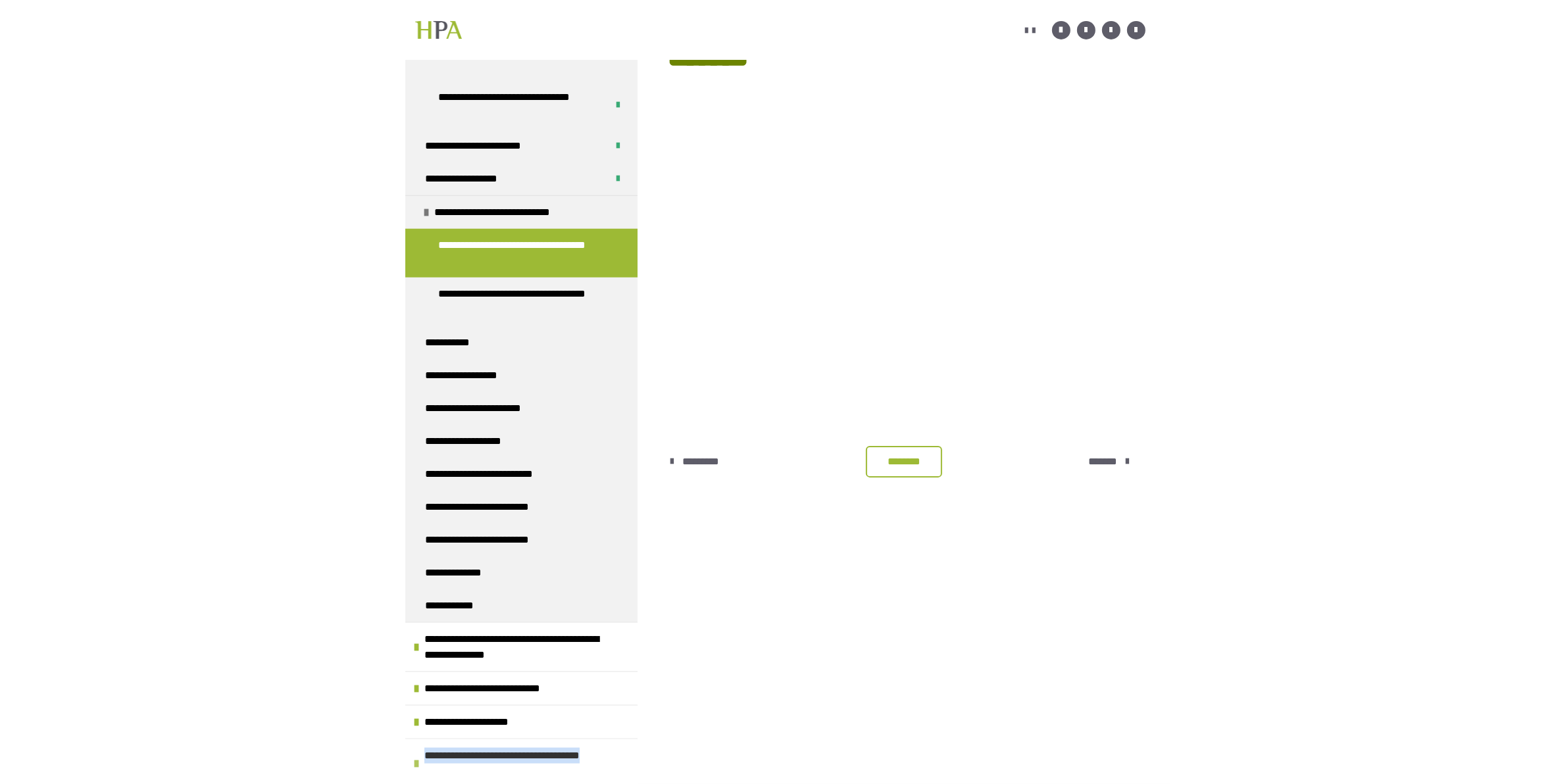 drag, startPoint x: 501, startPoint y: 773, endPoint x: 426, endPoint y: 760, distance: 76.11833 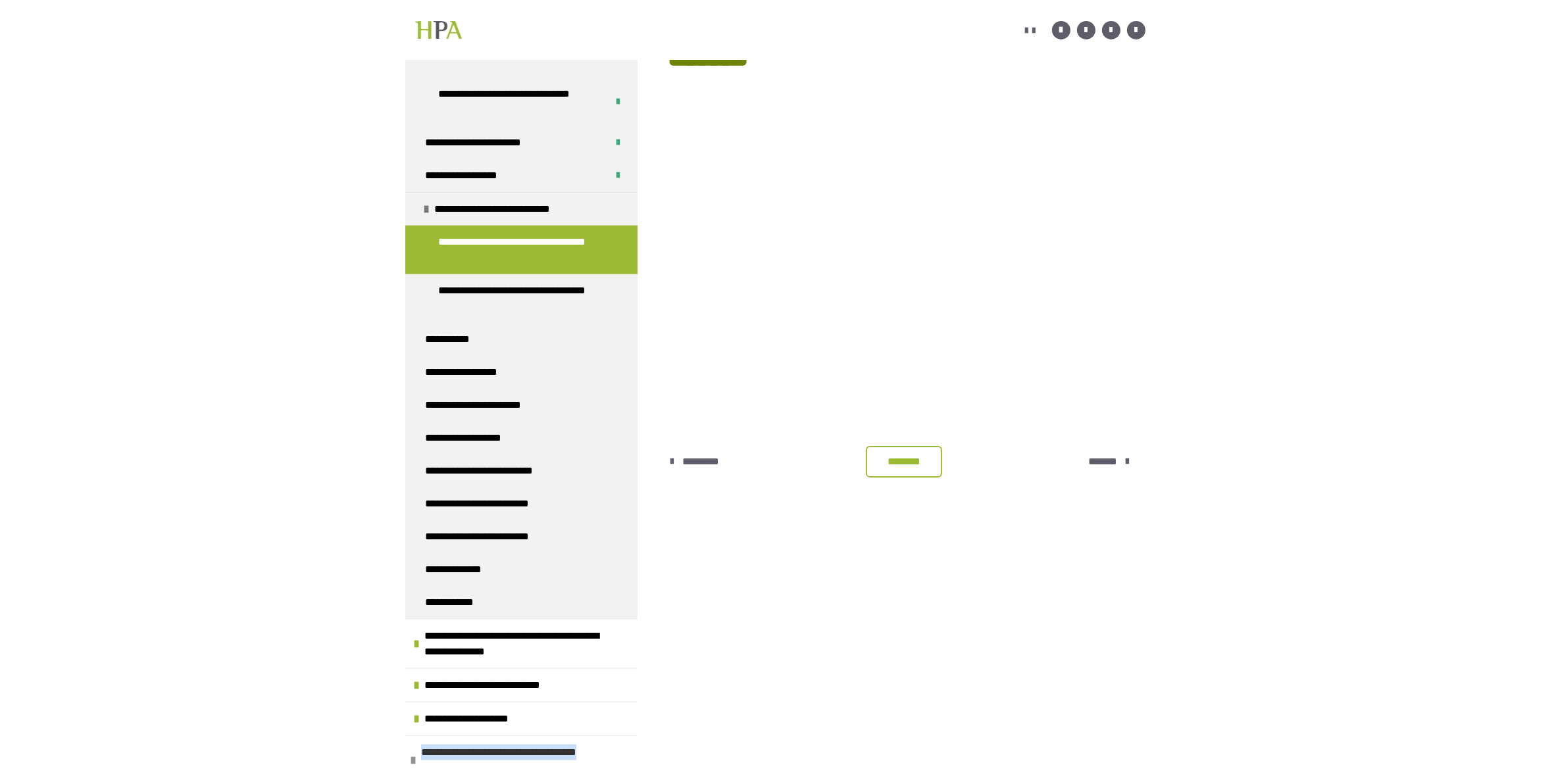 scroll, scrollTop: 1855, scrollLeft: 0, axis: vertical 